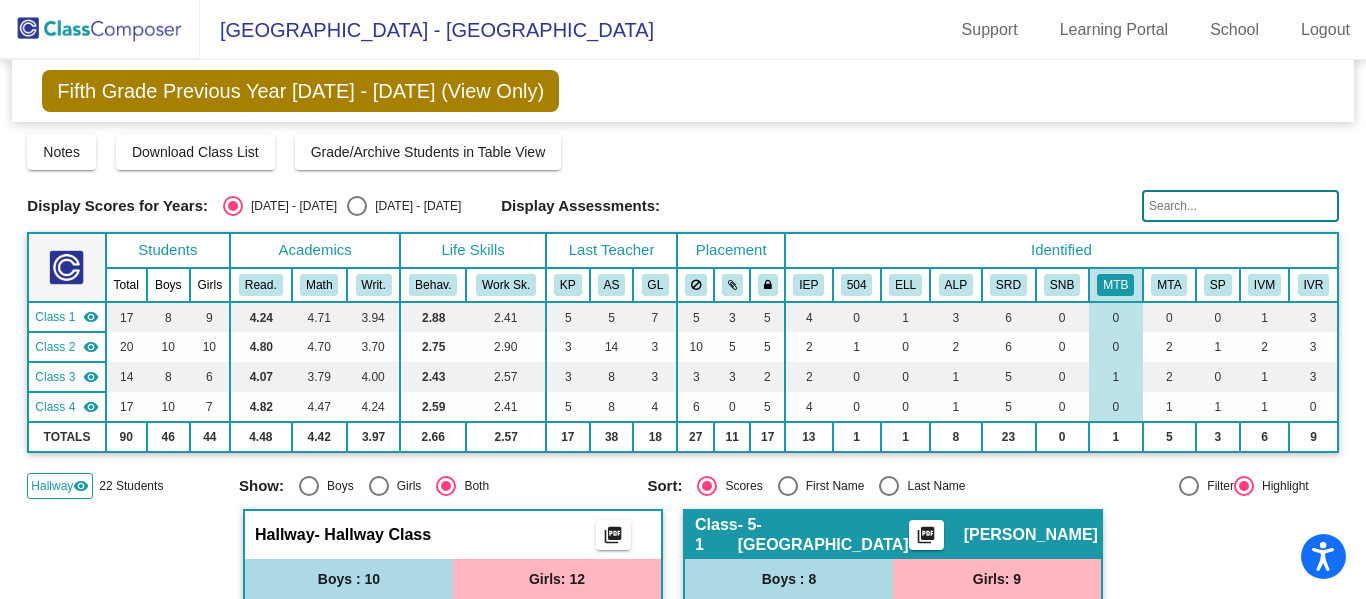 scroll, scrollTop: 0, scrollLeft: 0, axis: both 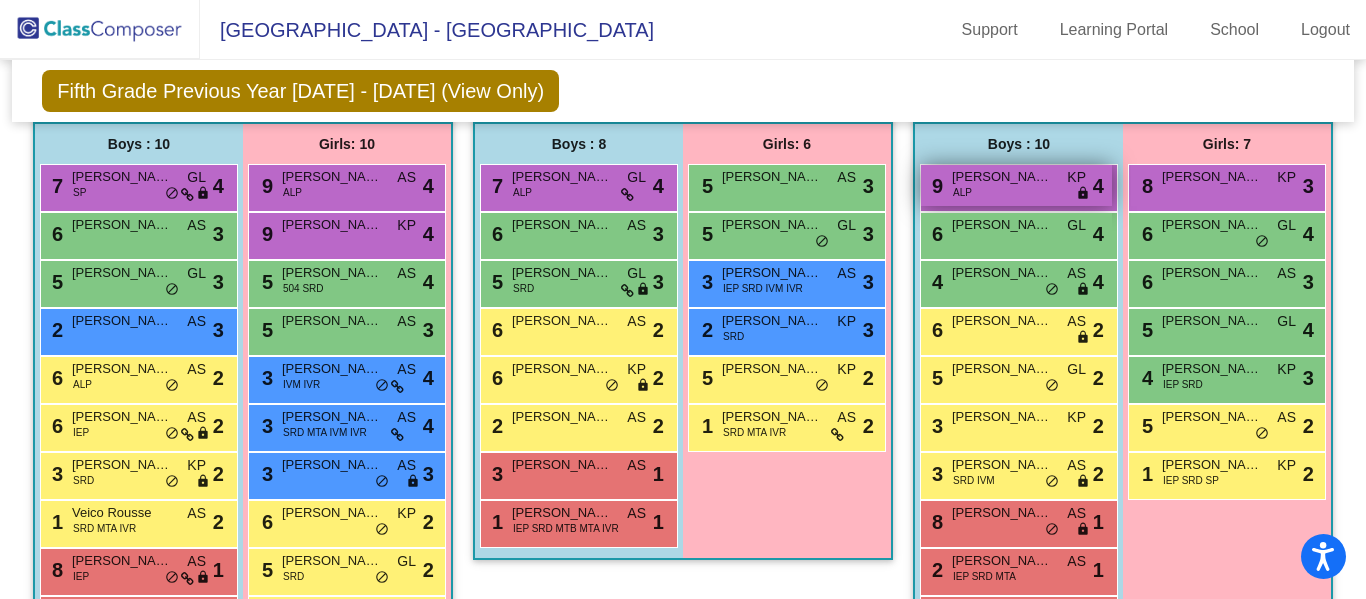 click on "9 Grayson Burek ALP KP lock do_not_disturb_alt 4" at bounding box center (1016, 185) 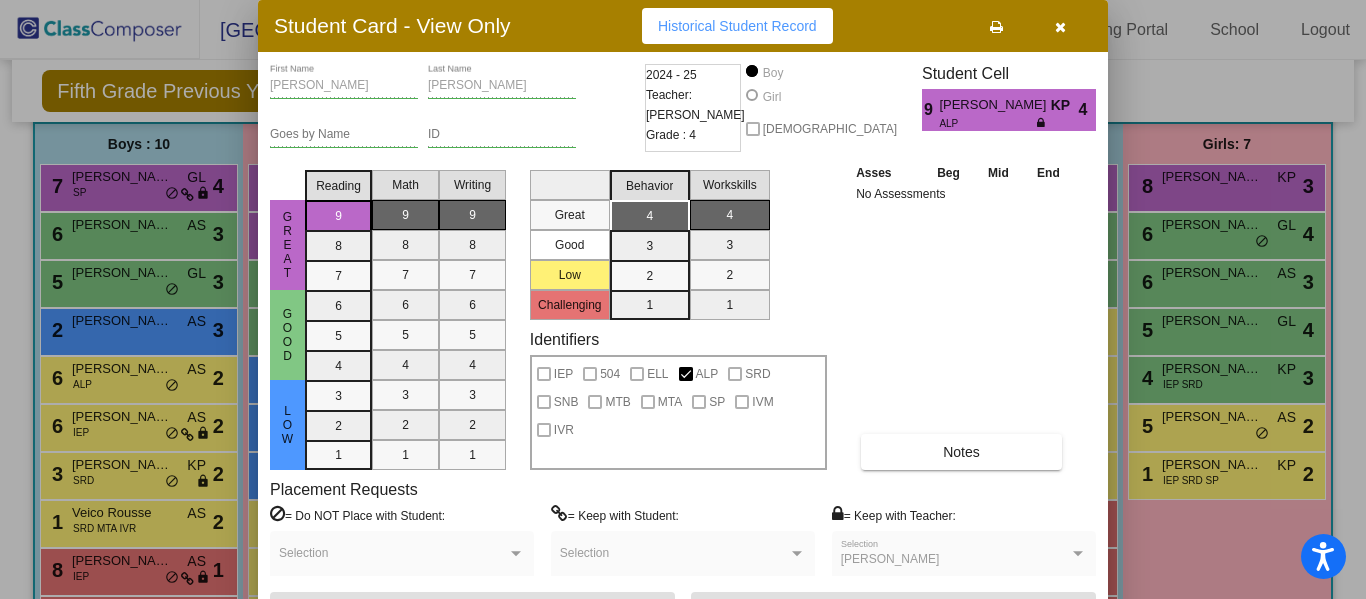 click at bounding box center [1060, 27] 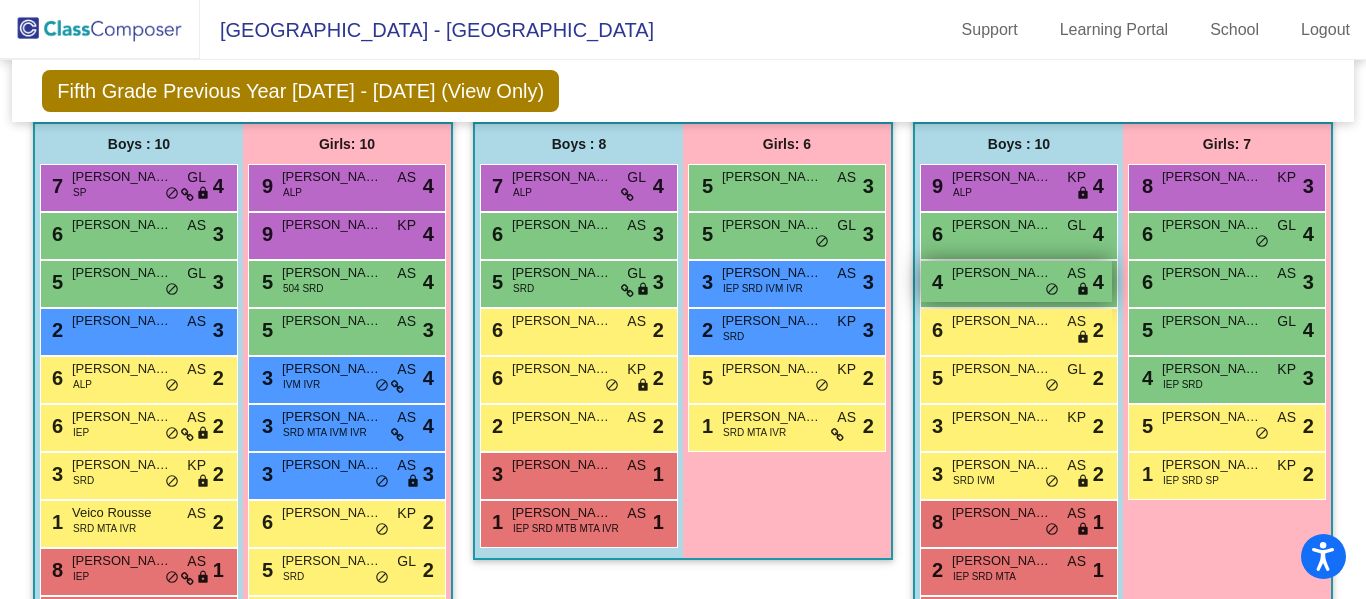 click on "4 Carter Garcia AS lock do_not_disturb_alt 4" at bounding box center [1016, 281] 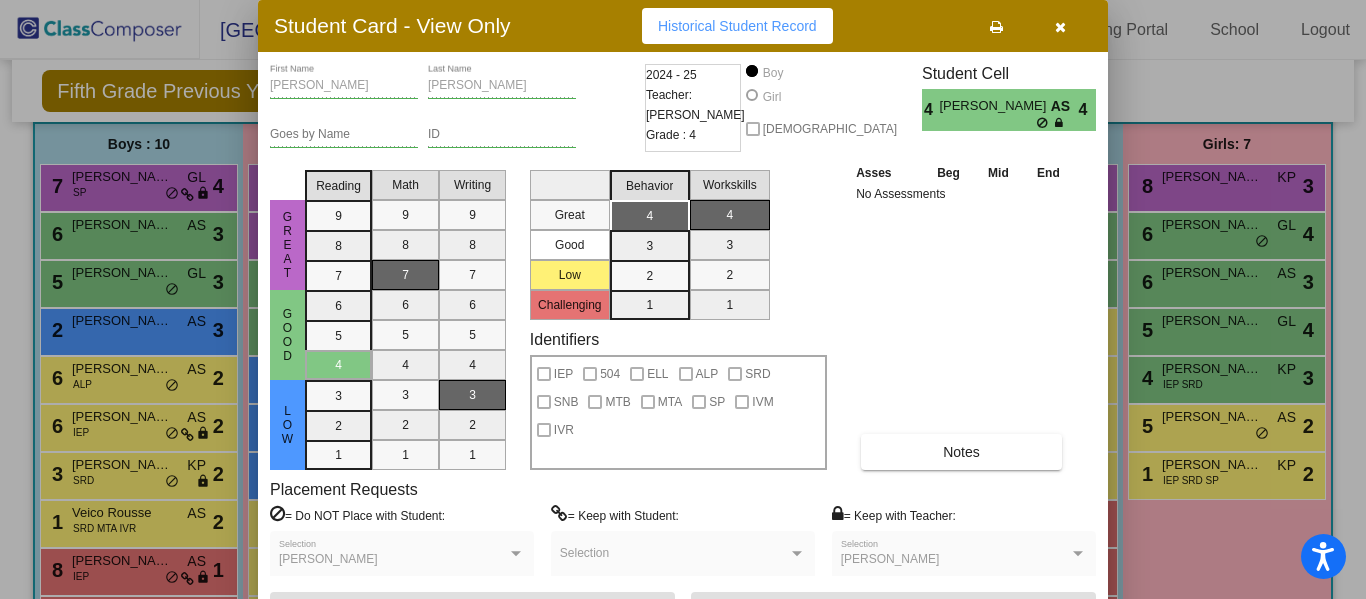 click at bounding box center (1078, 554) 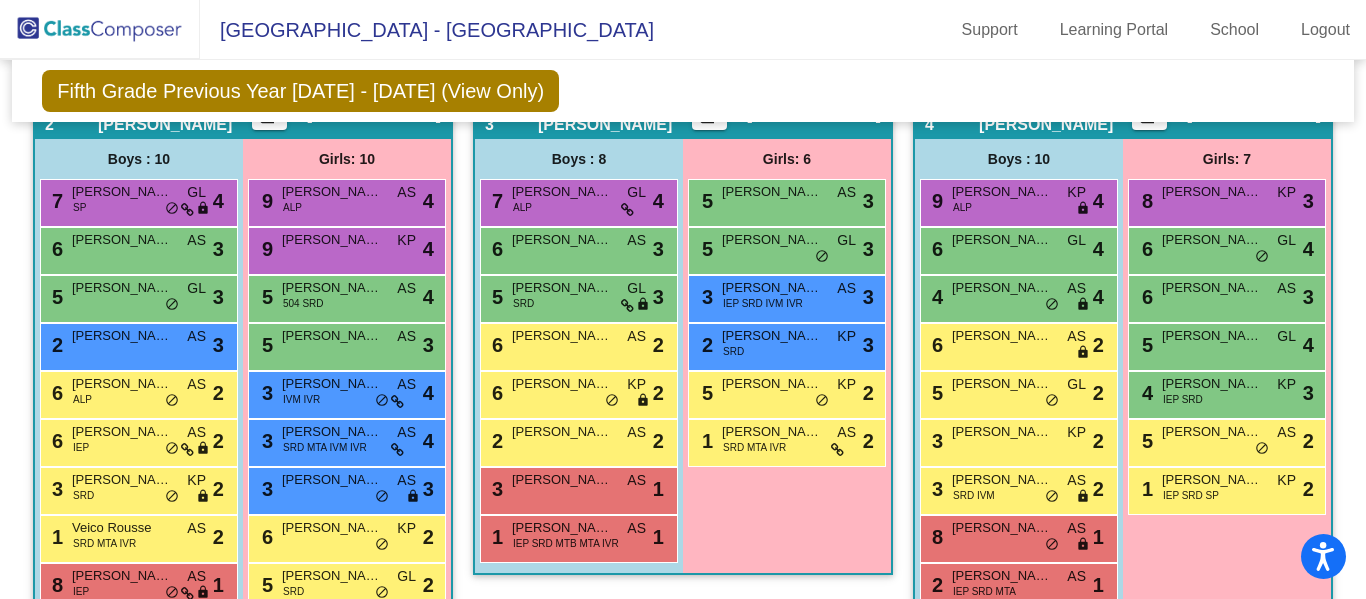 scroll, scrollTop: 1129, scrollLeft: 0, axis: vertical 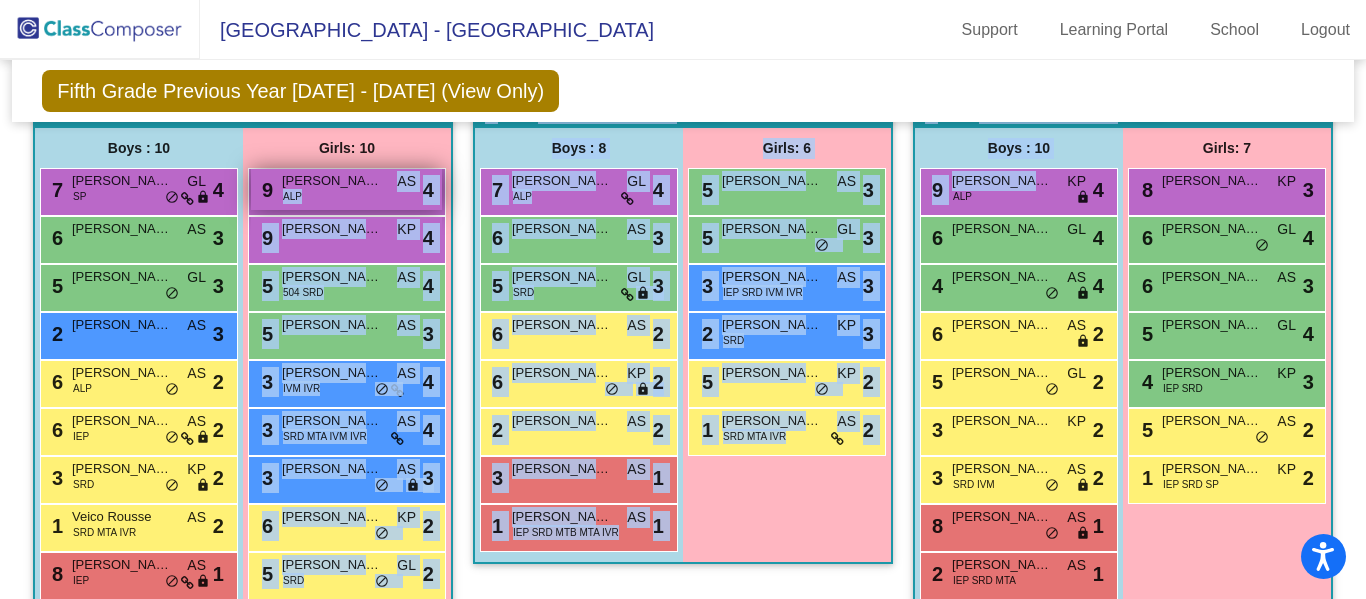 drag, startPoint x: 1009, startPoint y: 179, endPoint x: 351, endPoint y: 176, distance: 658.00684 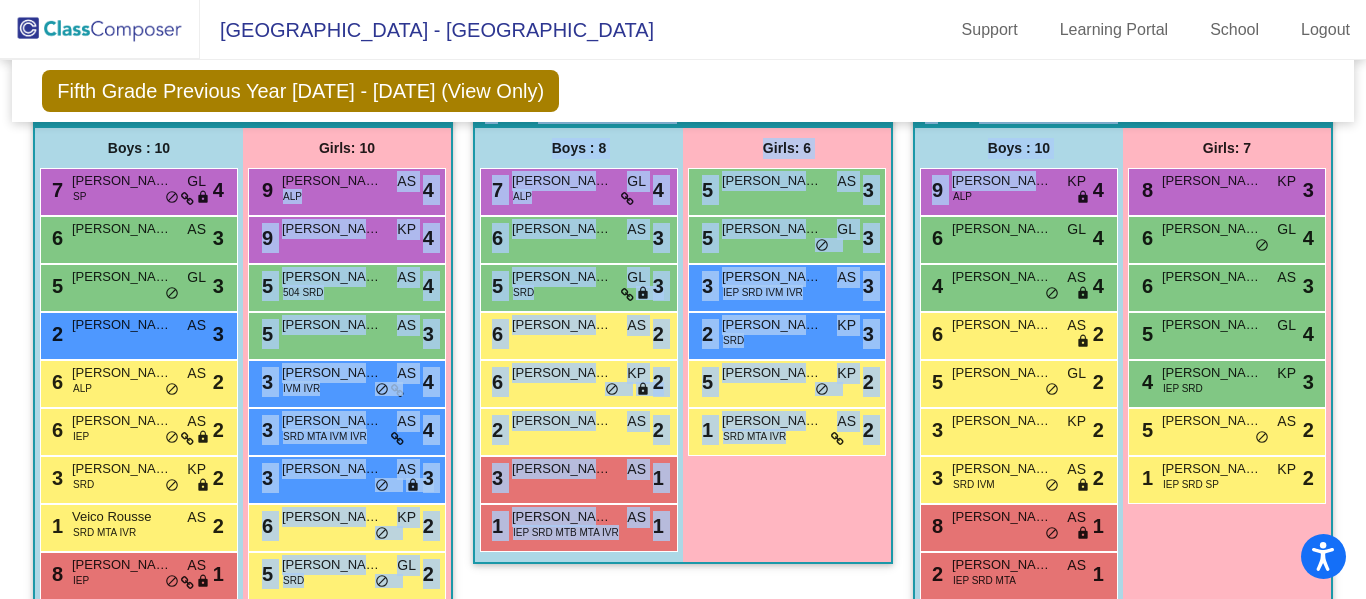 click on "Boys : 10" at bounding box center [349, -550] 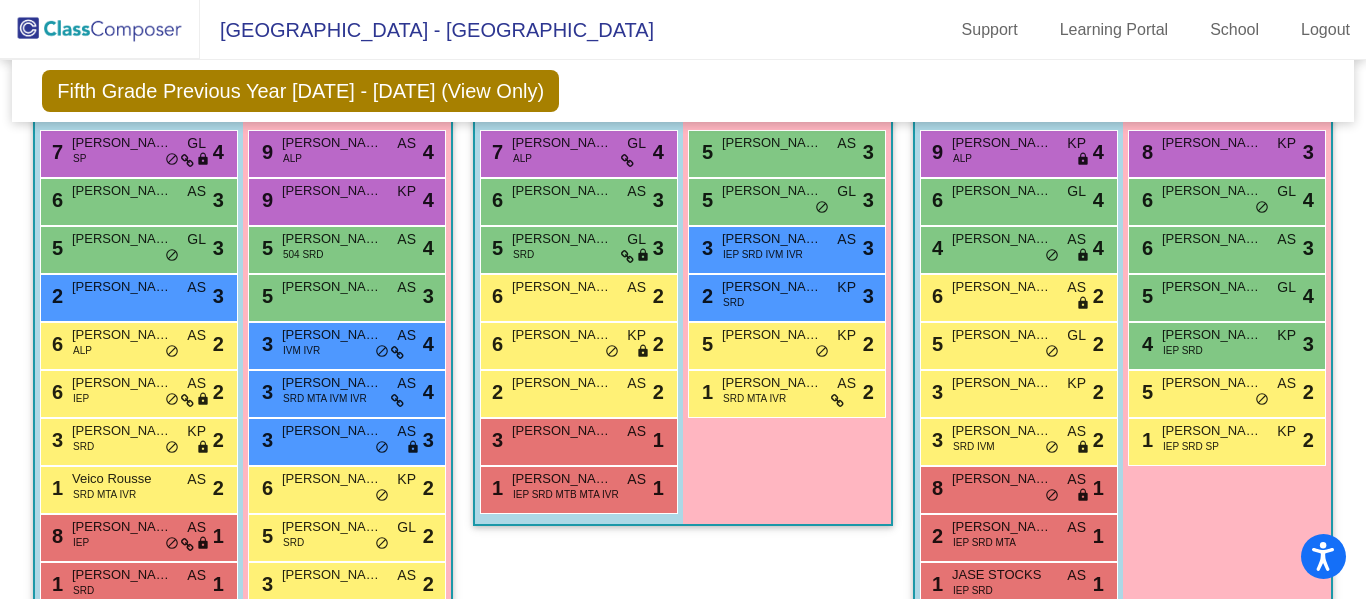 scroll, scrollTop: 1172, scrollLeft: 0, axis: vertical 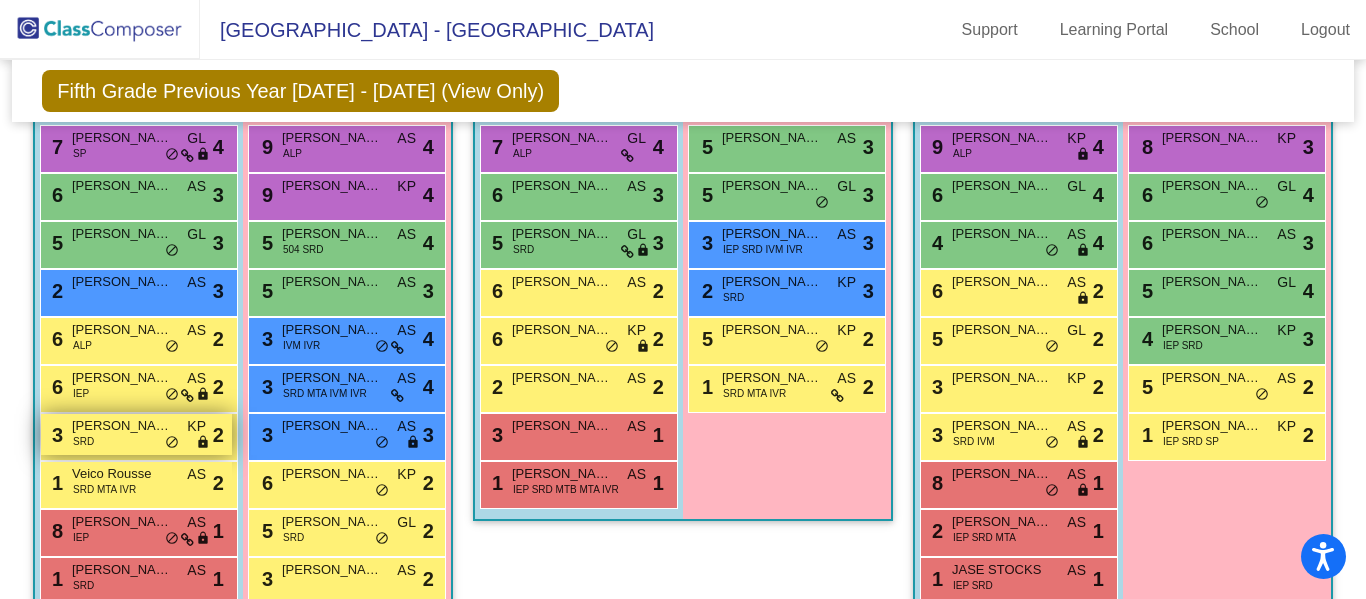 click on "3 Clayton Cloyd SRD KP lock do_not_disturb_alt 2" at bounding box center [136, 434] 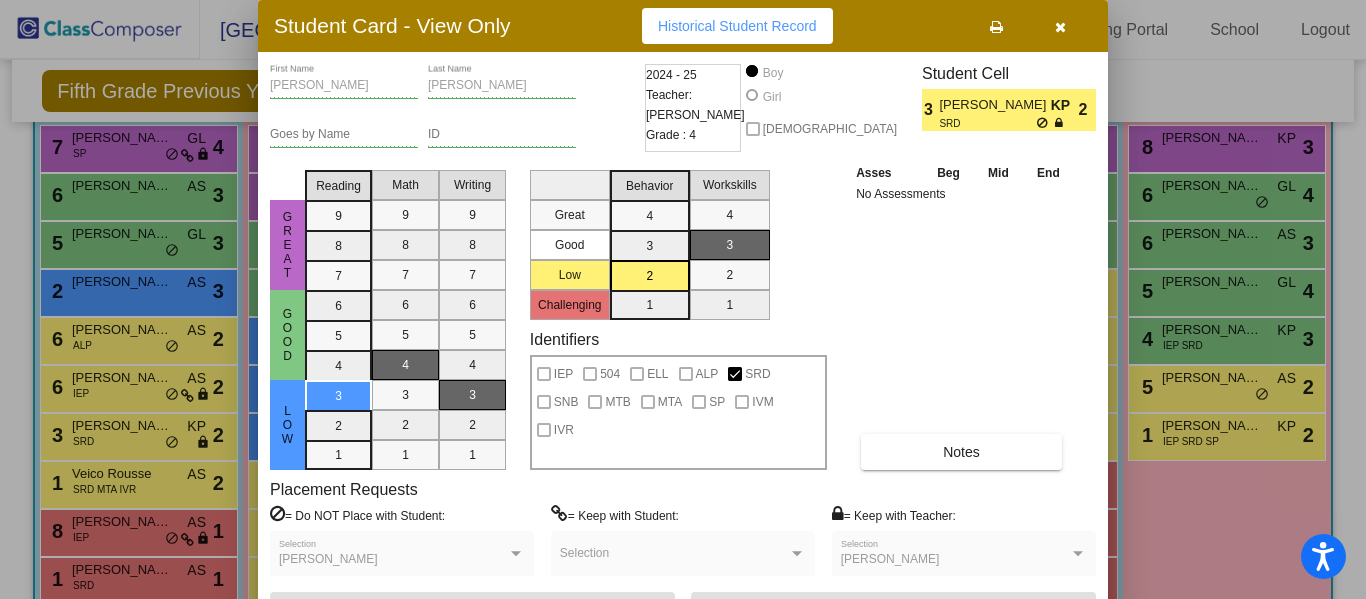 click at bounding box center [1060, 27] 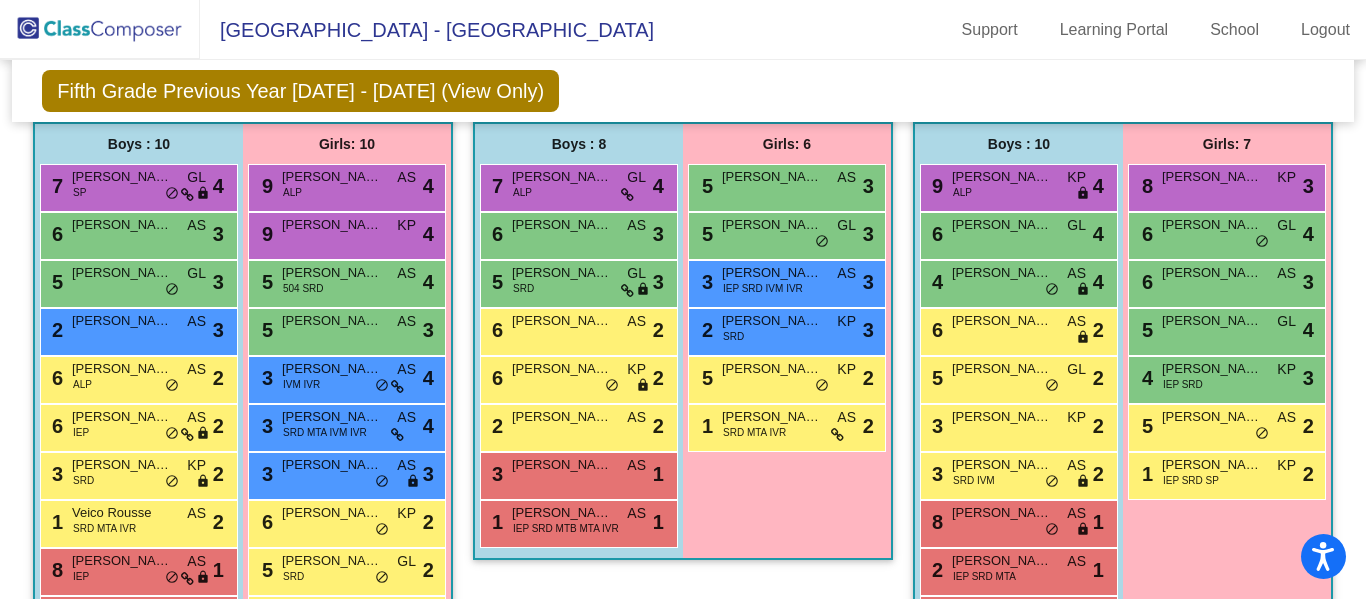 scroll, scrollTop: 1132, scrollLeft: 0, axis: vertical 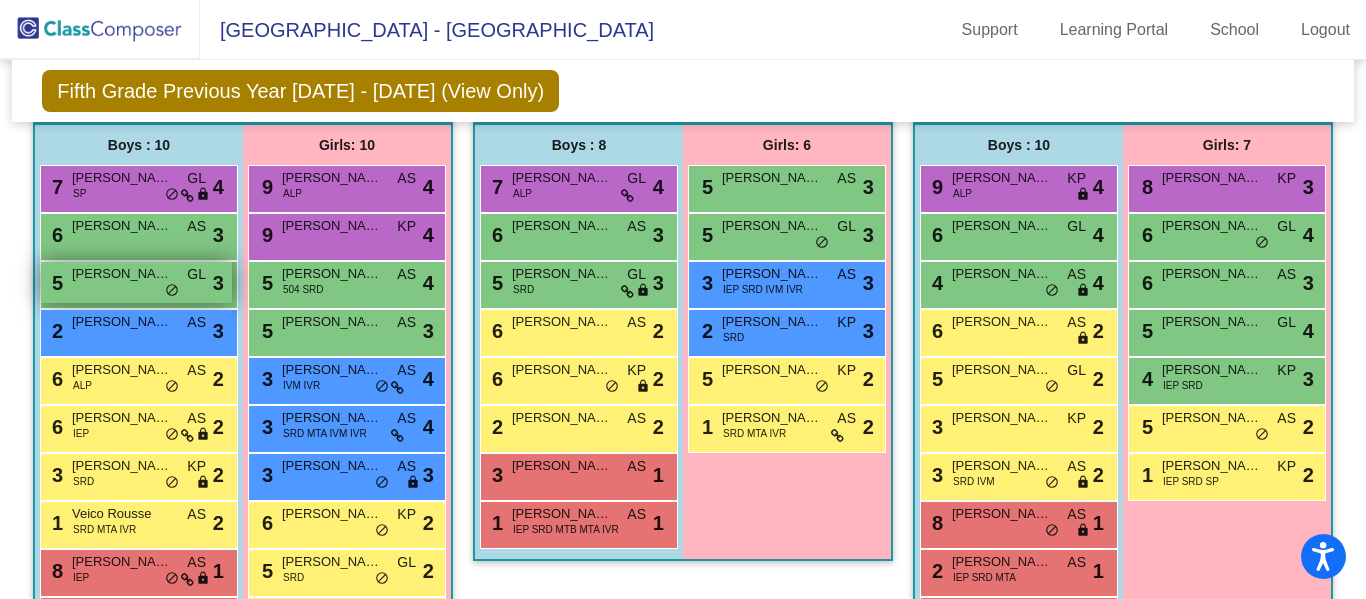 click on "5 Samuel Schmidt GL lock do_not_disturb_alt 3" at bounding box center (136, 282) 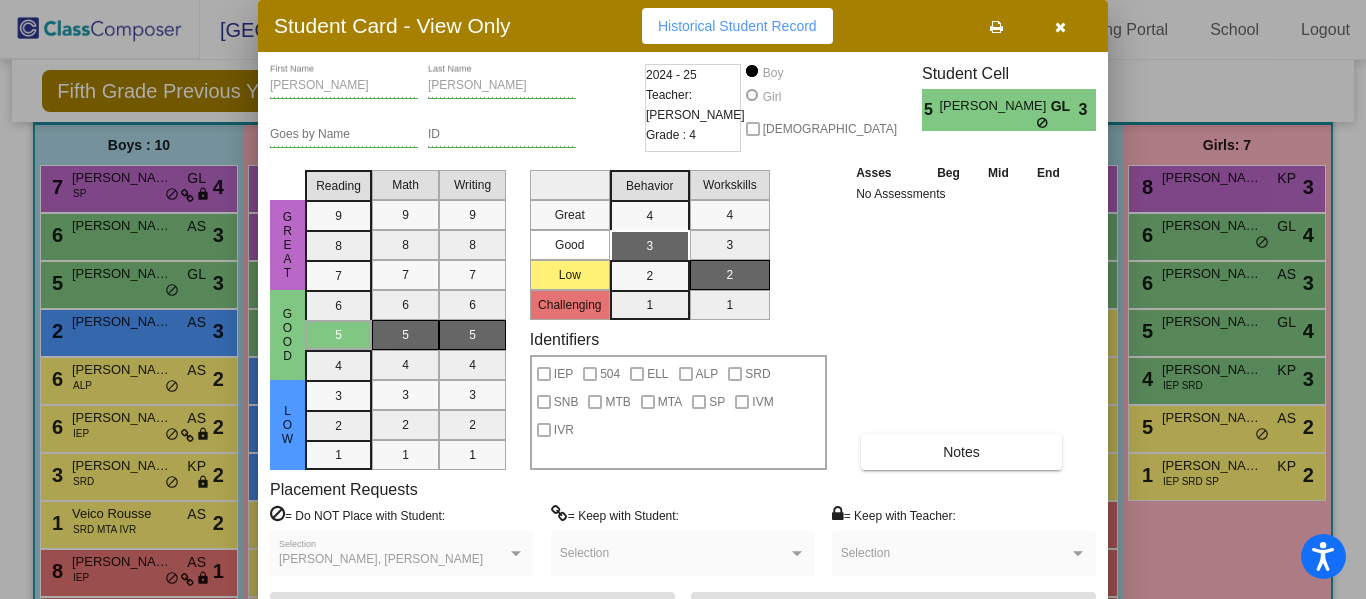 click at bounding box center [1060, 27] 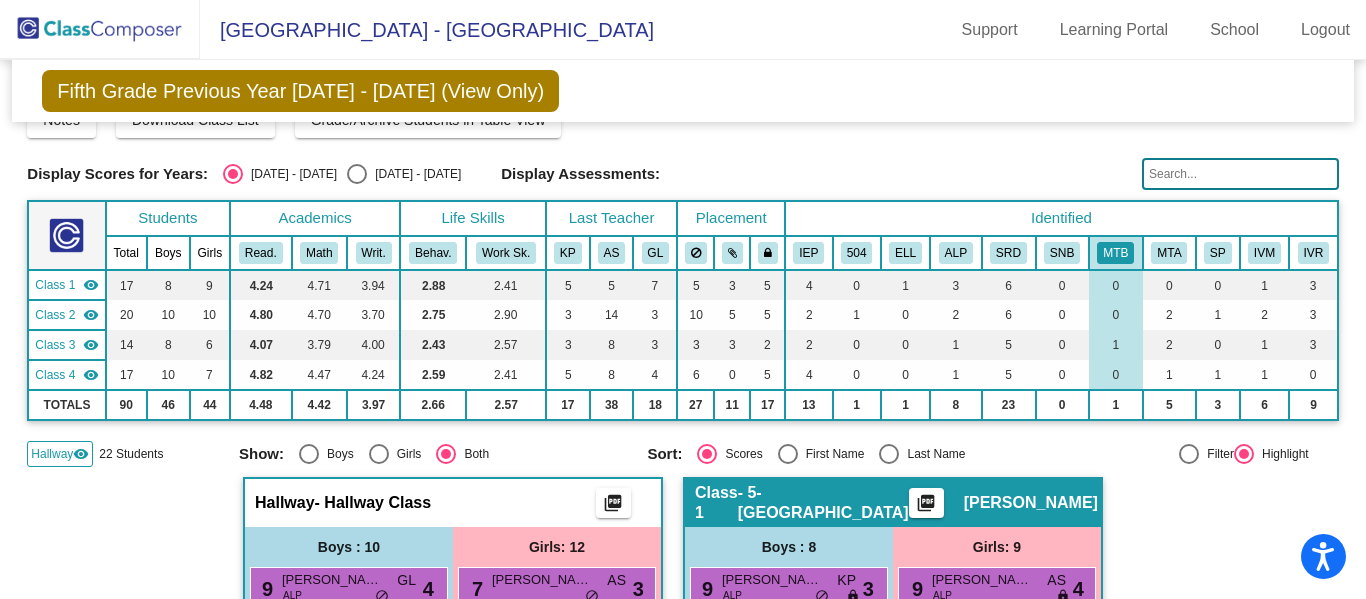 scroll, scrollTop: 0, scrollLeft: 0, axis: both 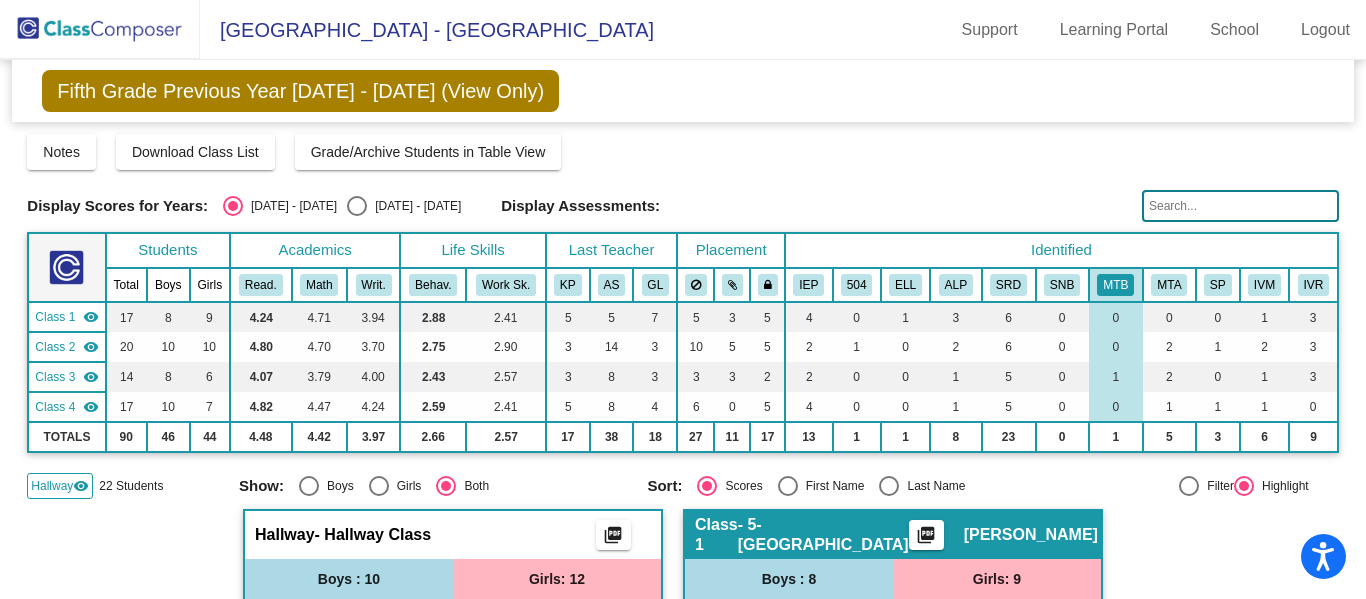 click at bounding box center (357, 206) 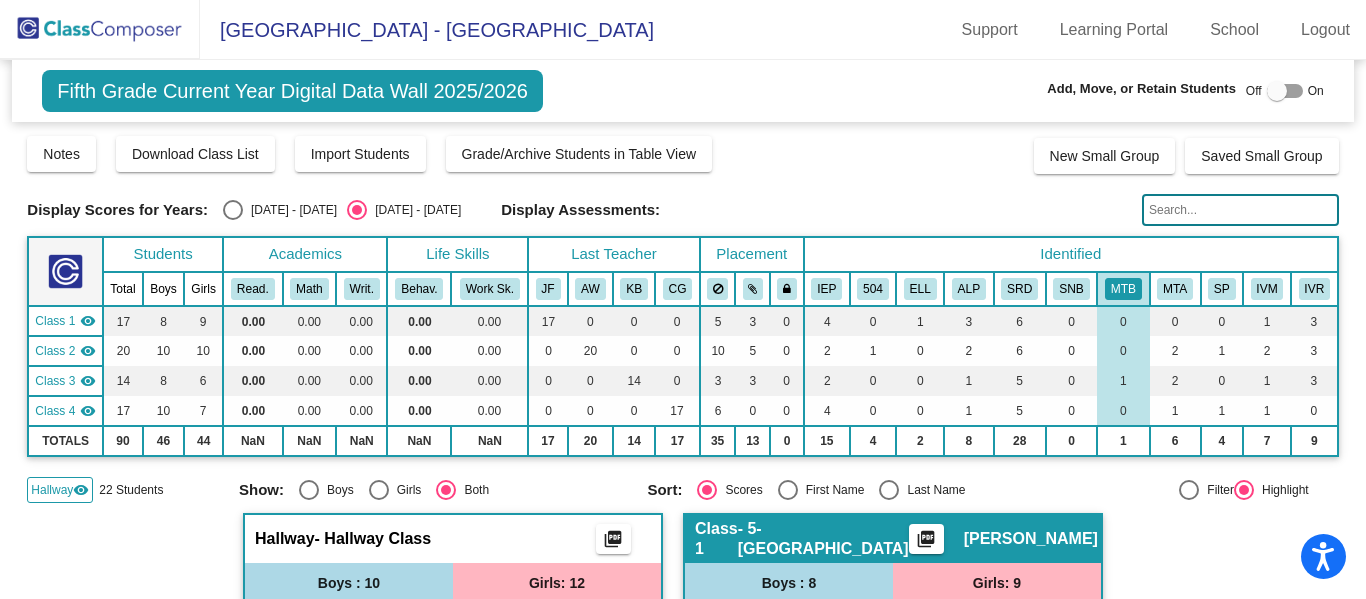 click at bounding box center (1285, 91) 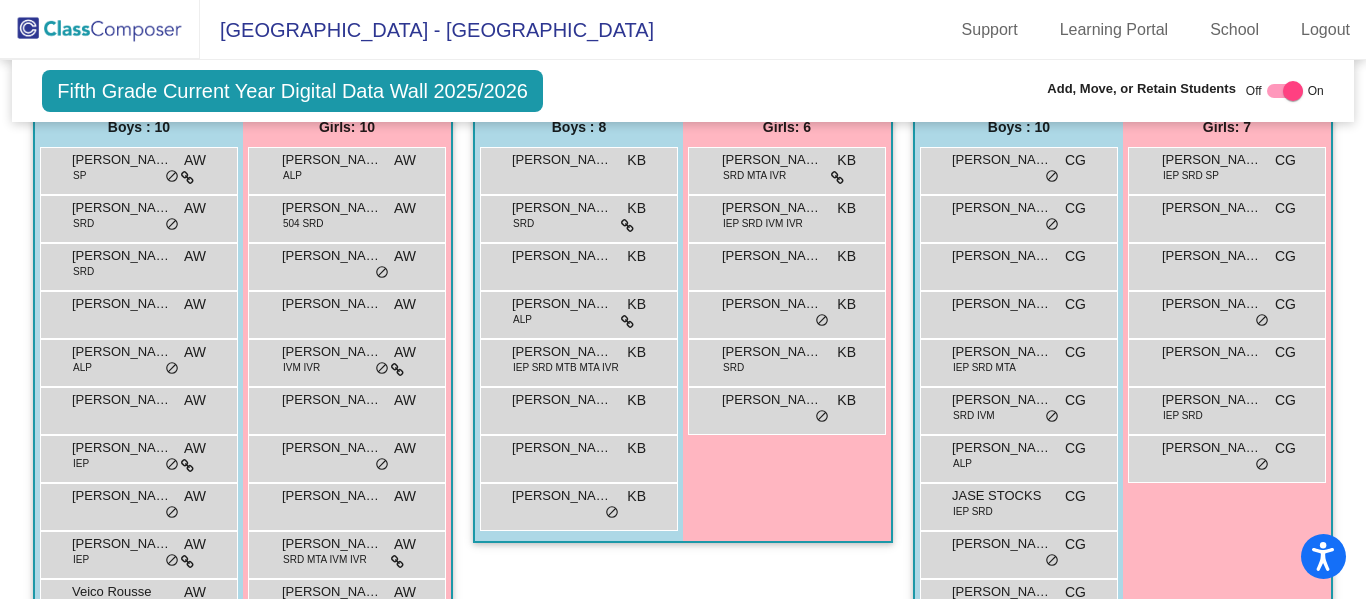 scroll, scrollTop: 1156, scrollLeft: 0, axis: vertical 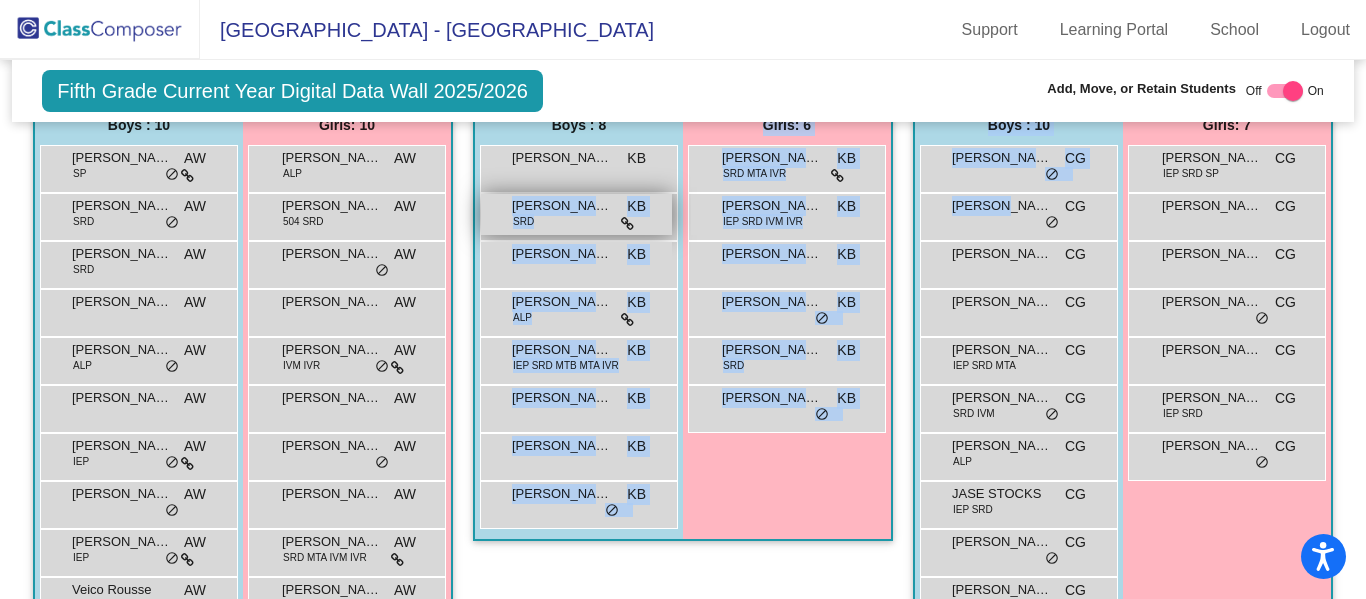 drag, startPoint x: 984, startPoint y: 212, endPoint x: 512, endPoint y: 231, distance: 472.38226 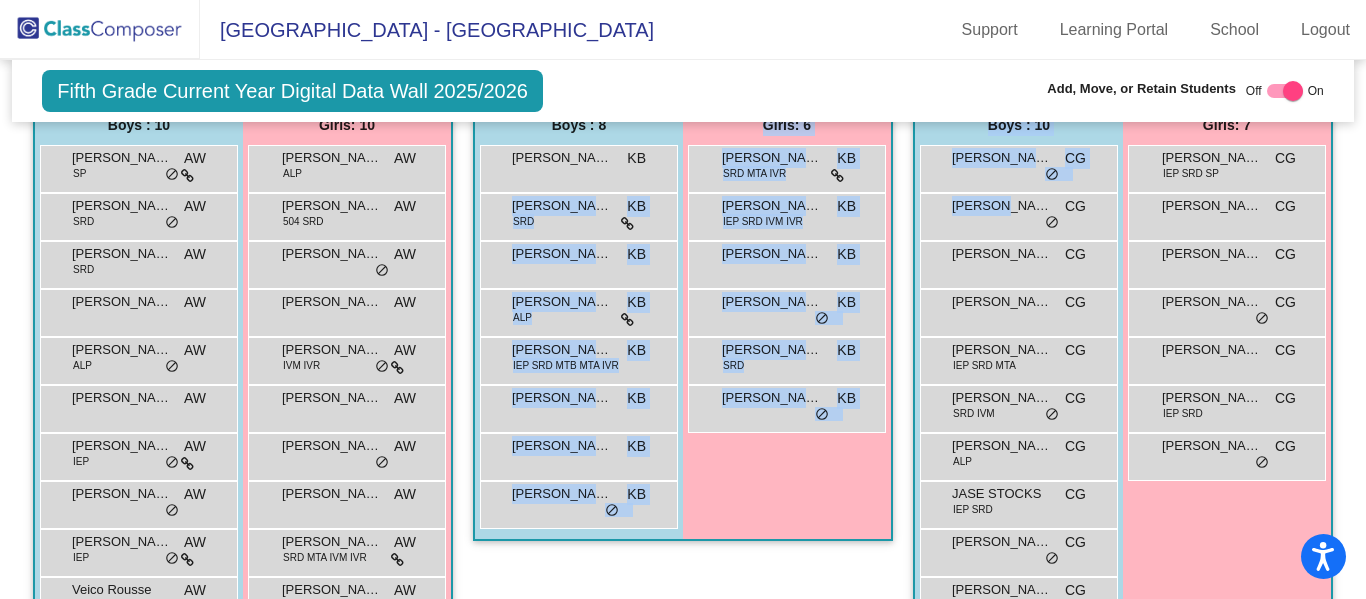 click on "Girls: 6 Aaliyahrose Trujillo SRD MTA IVR KB lock do_not_disturb_alt Elaina Macias IEP SRD IVM IVR KB lock do_not_disturb_alt GEMMA PURSER KB lock do_not_disturb_alt Jaylynn Amonds KB lock do_not_disturb_alt Payton Gardner-Marakis SRD KB lock do_not_disturb_alt Scarlett Ritchie KB lock do_not_disturb_alt" at bounding box center (557, -280) 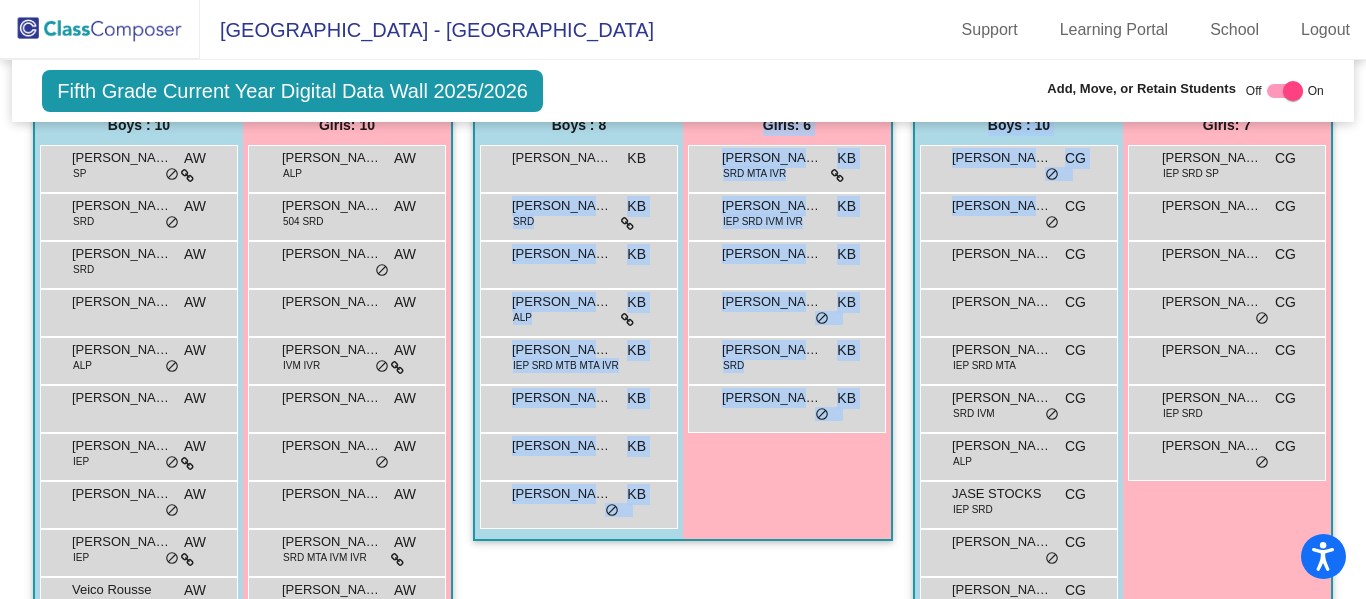 drag, startPoint x: 1014, startPoint y: 207, endPoint x: 677, endPoint y: 238, distance: 338.42282 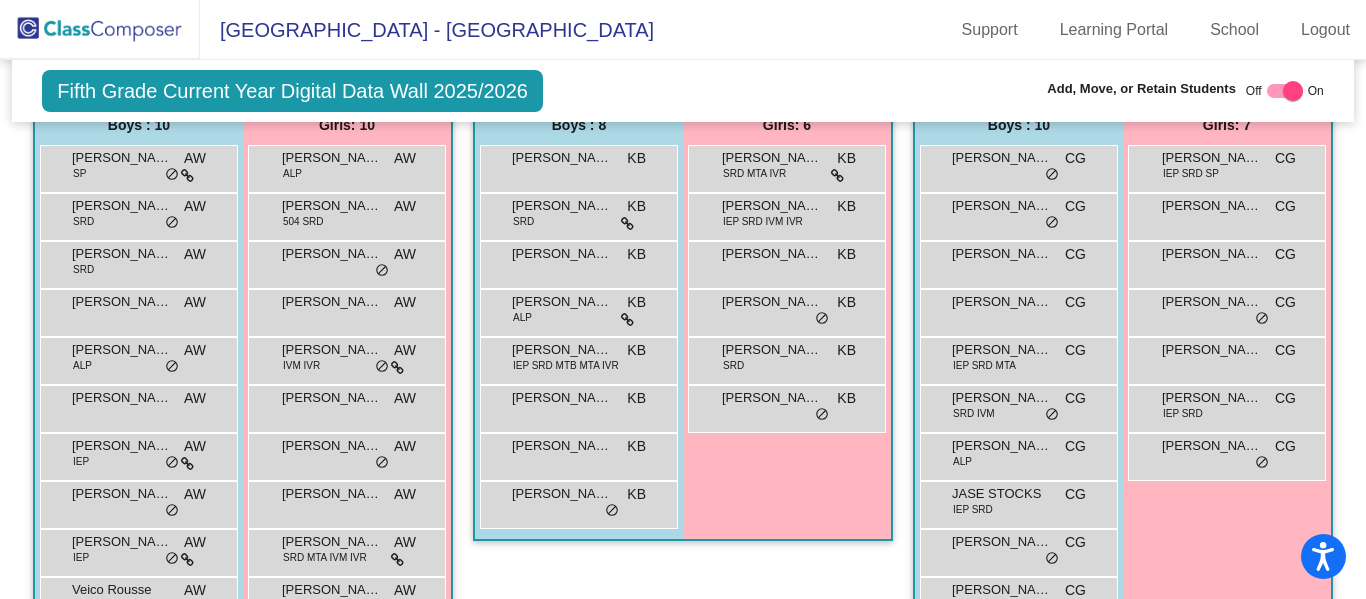 click at bounding box center (1285, 91) 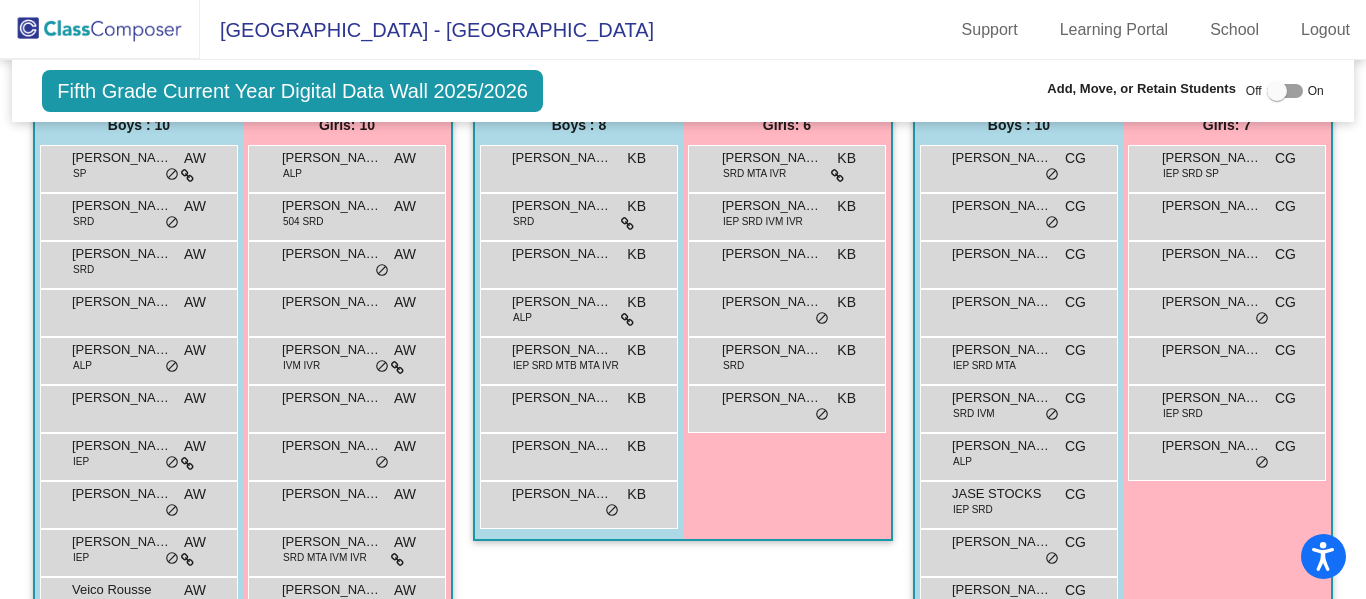 click at bounding box center (1285, 91) 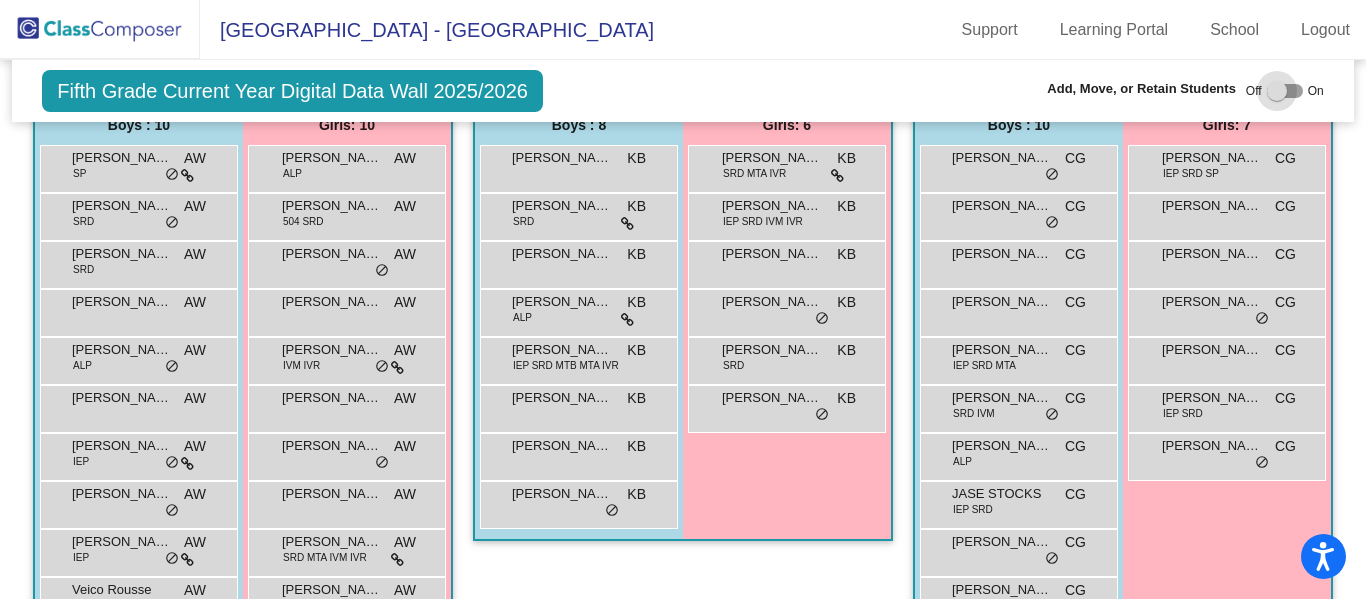 checkbox on "true" 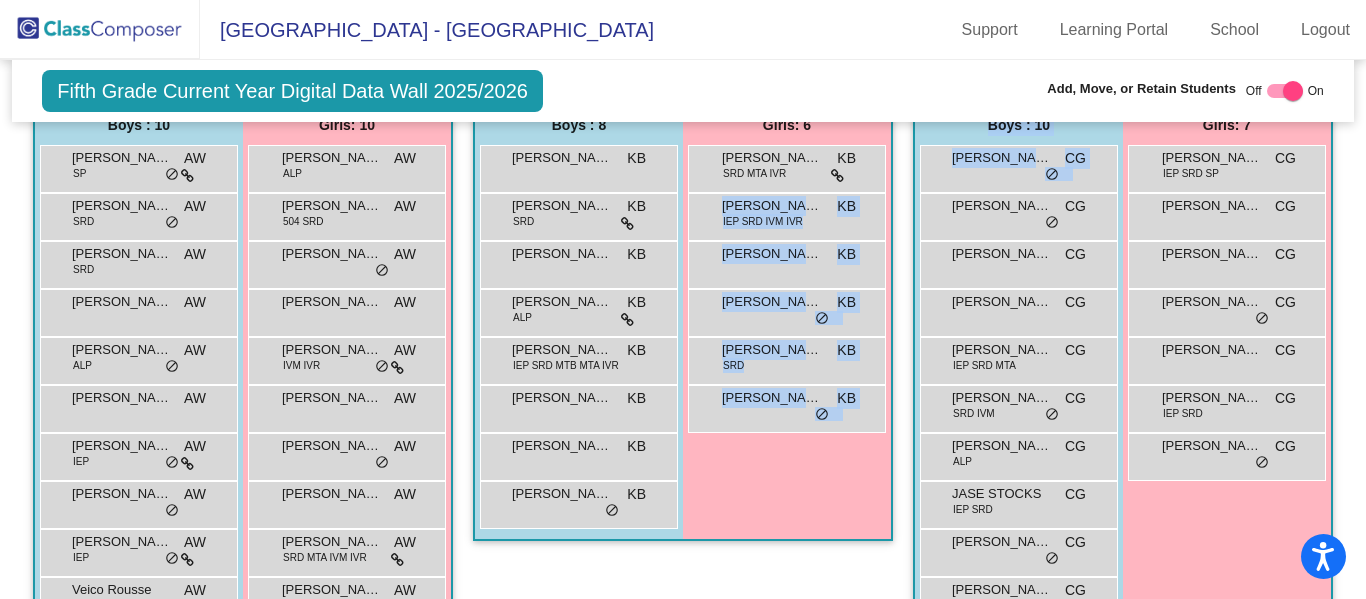 drag, startPoint x: 1013, startPoint y: 221, endPoint x: 882, endPoint y: 237, distance: 131.97348 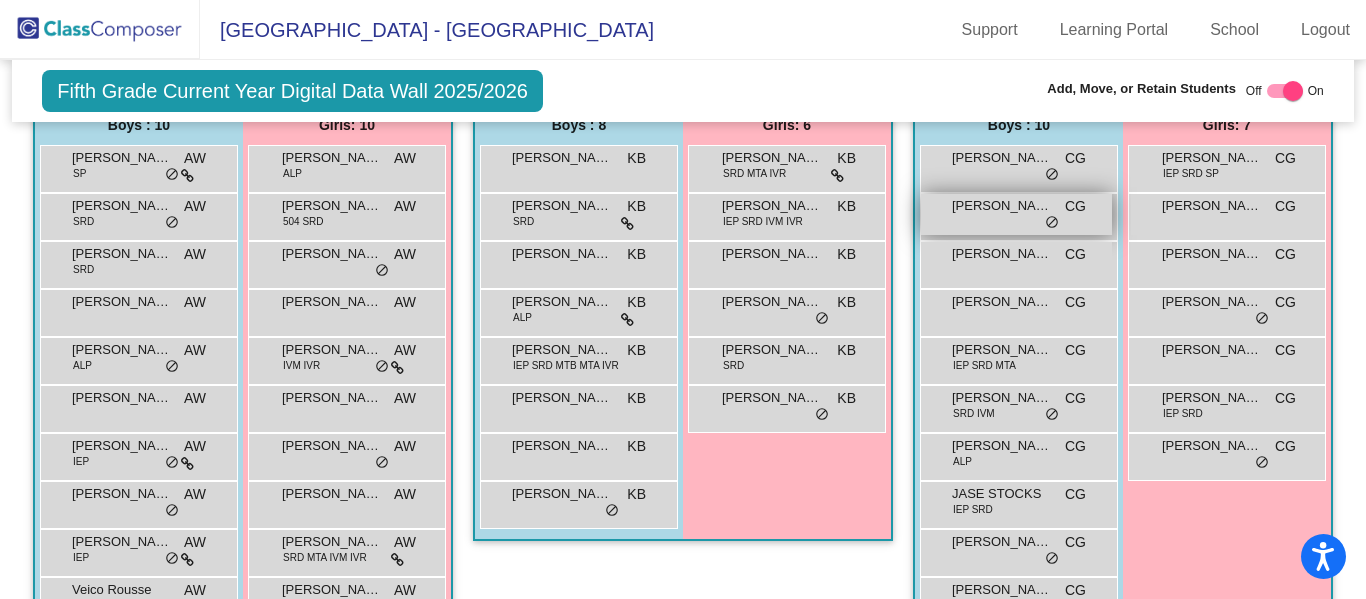 click on "[PERSON_NAME]" at bounding box center (1002, 206) 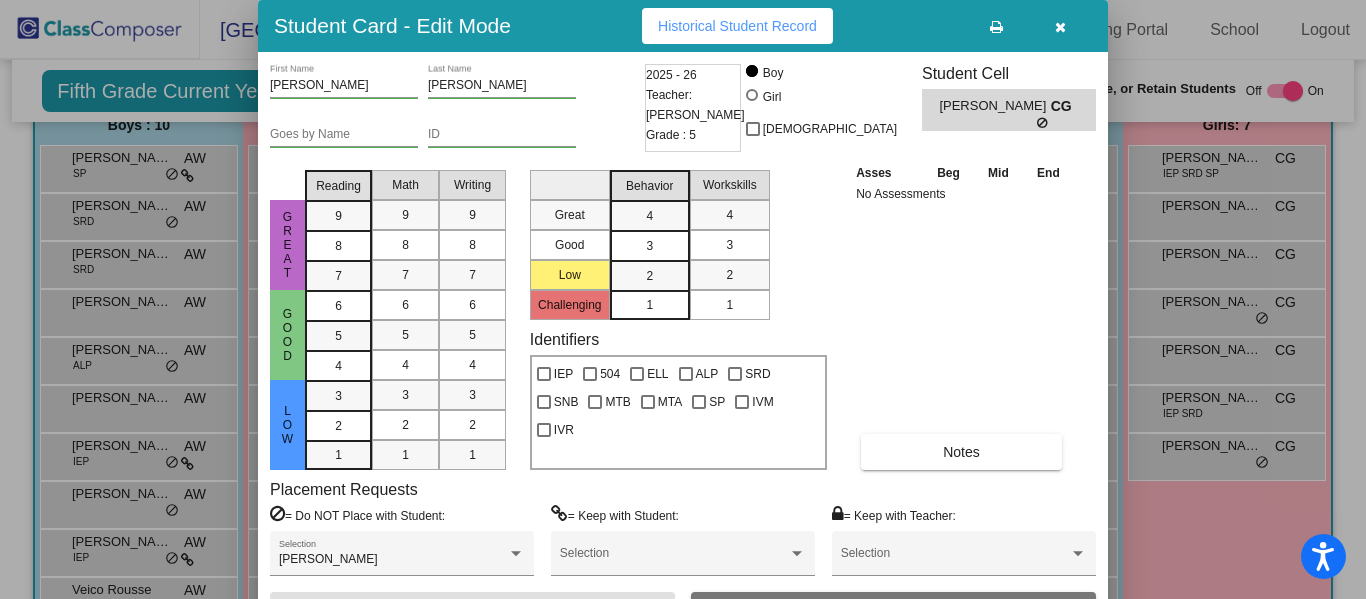 click at bounding box center [1060, 27] 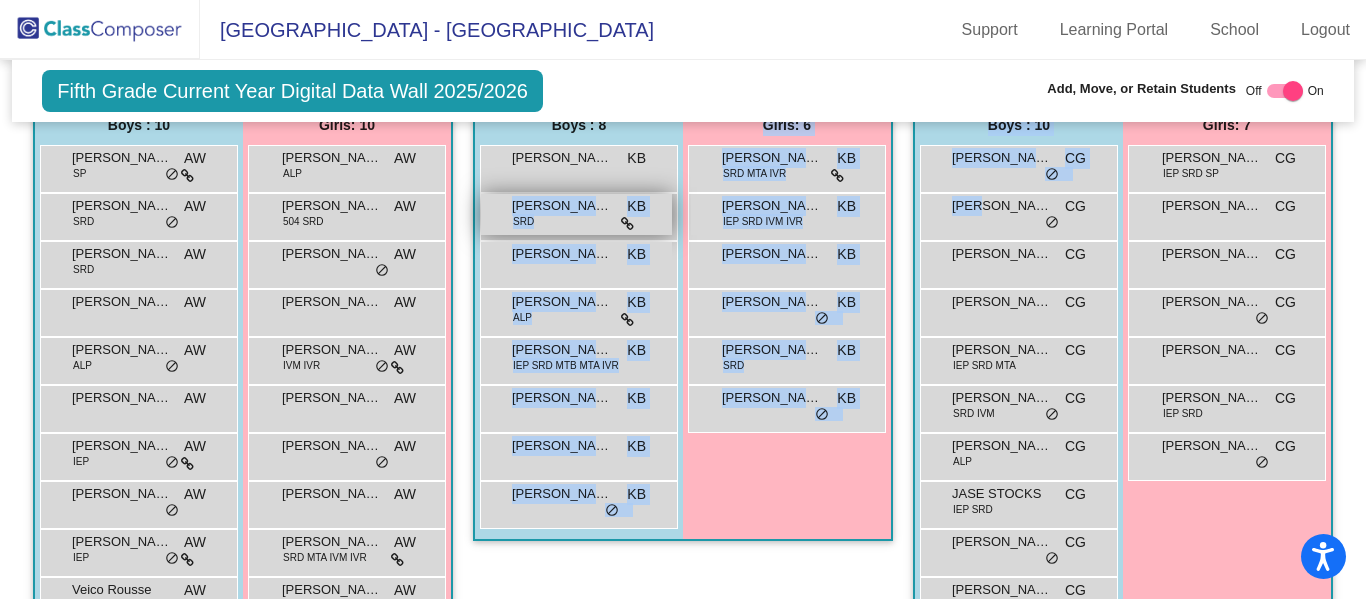drag, startPoint x: 970, startPoint y: 207, endPoint x: 581, endPoint y: 232, distance: 389.80252 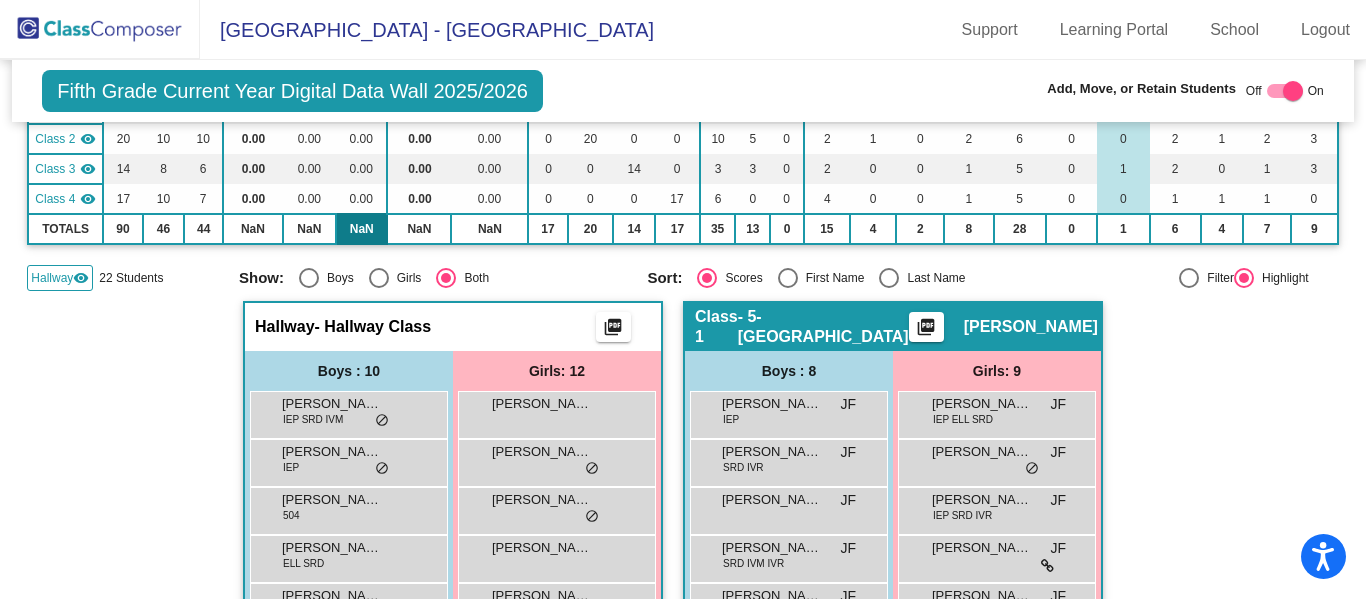 scroll, scrollTop: 154, scrollLeft: 0, axis: vertical 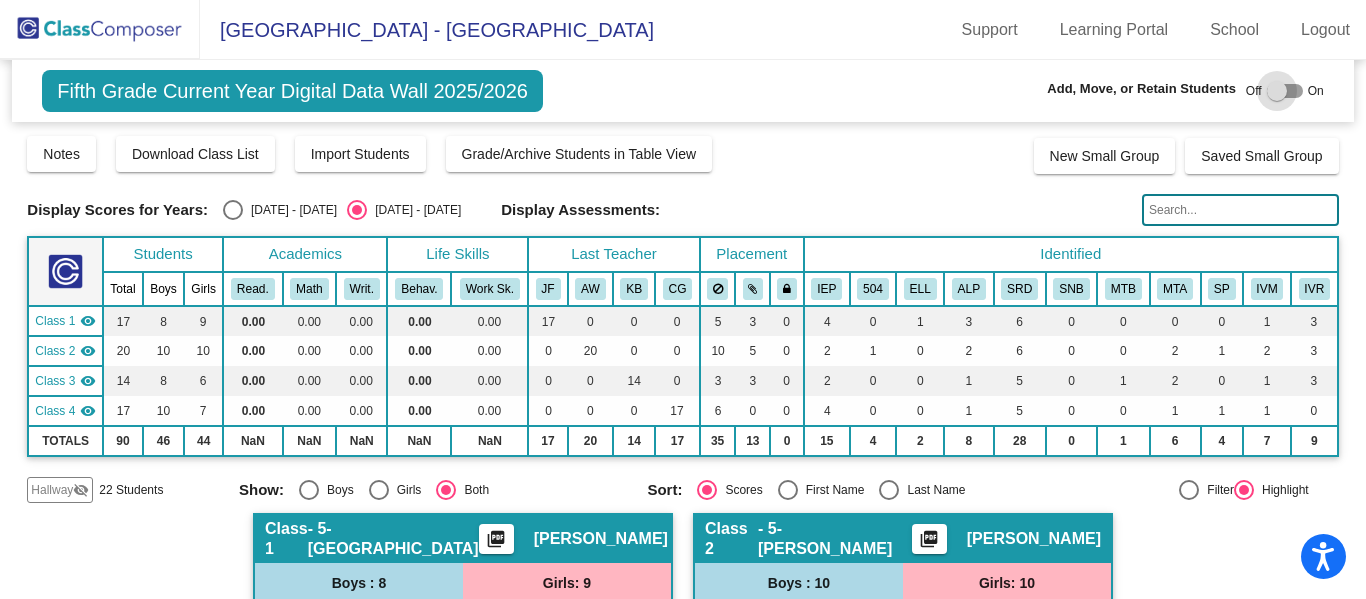 click at bounding box center (1285, 91) 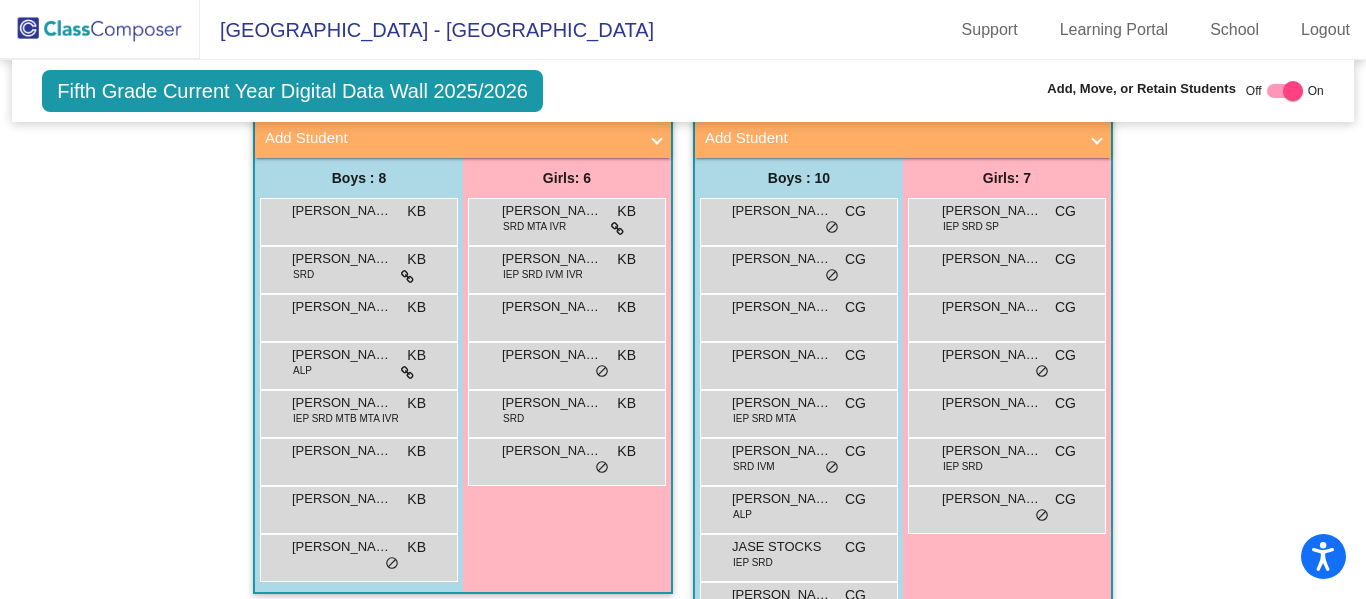 scroll, scrollTop: 1089, scrollLeft: 0, axis: vertical 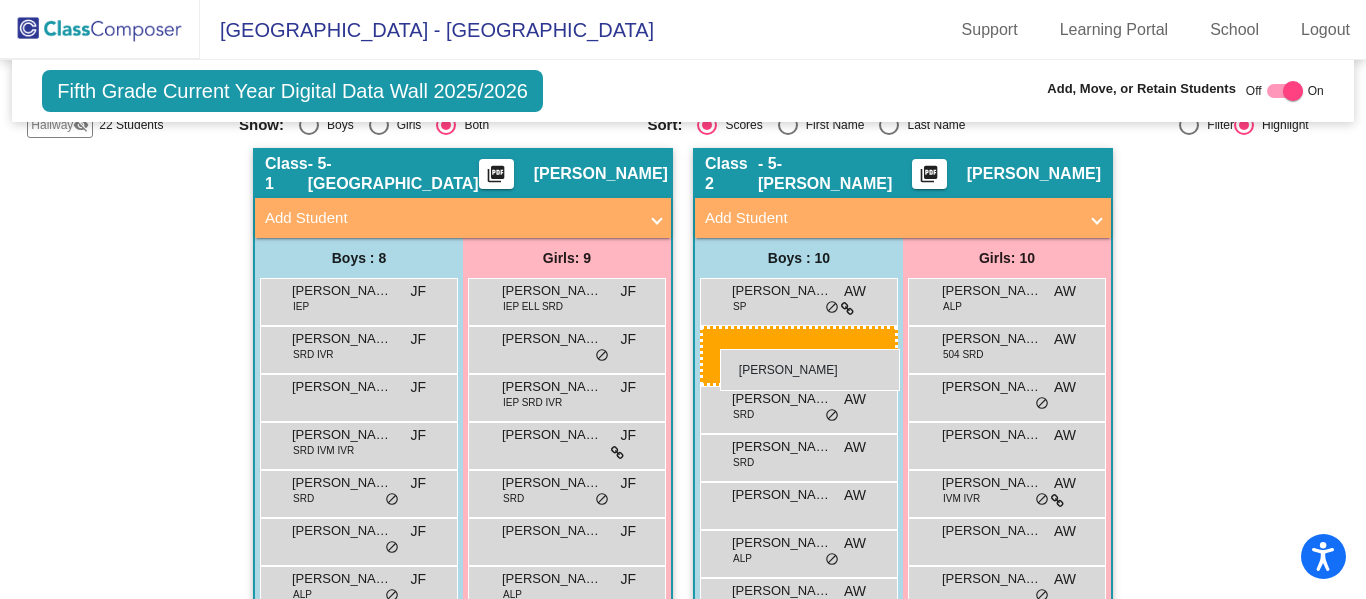 drag, startPoint x: 761, startPoint y: 268, endPoint x: 720, endPoint y: 349, distance: 90.78546 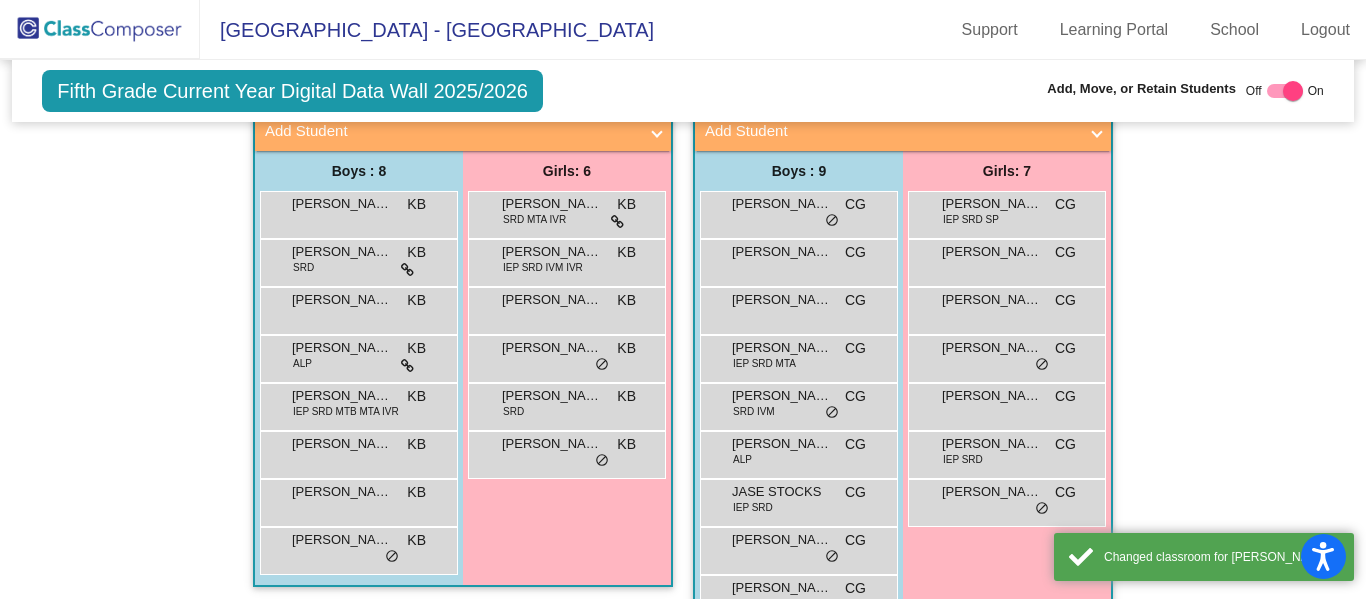 scroll, scrollTop: 1198, scrollLeft: 0, axis: vertical 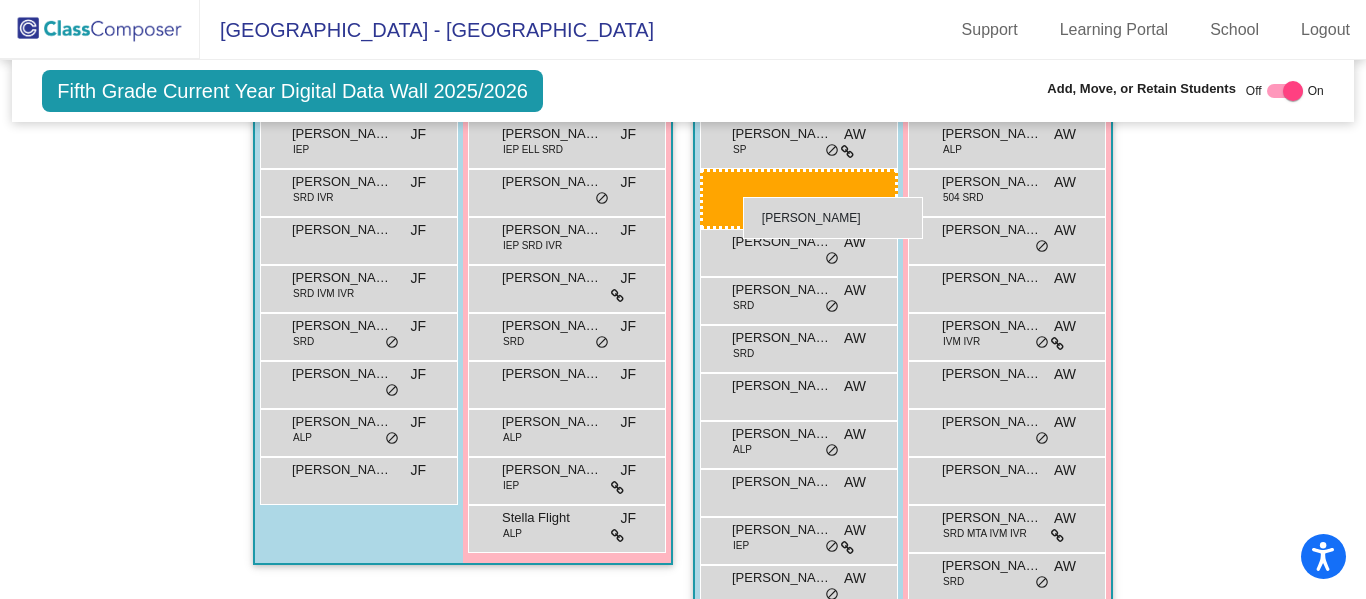 drag, startPoint x: 770, startPoint y: 390, endPoint x: 743, endPoint y: 197, distance: 194.87946 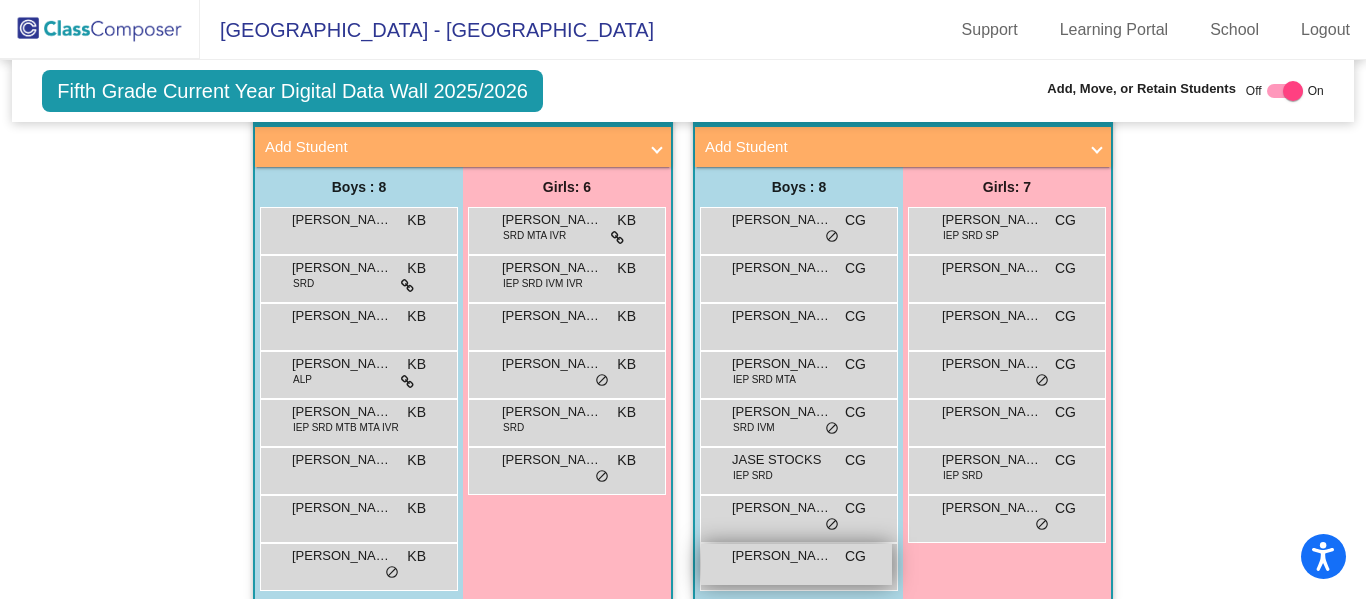 scroll, scrollTop: 1198, scrollLeft: 0, axis: vertical 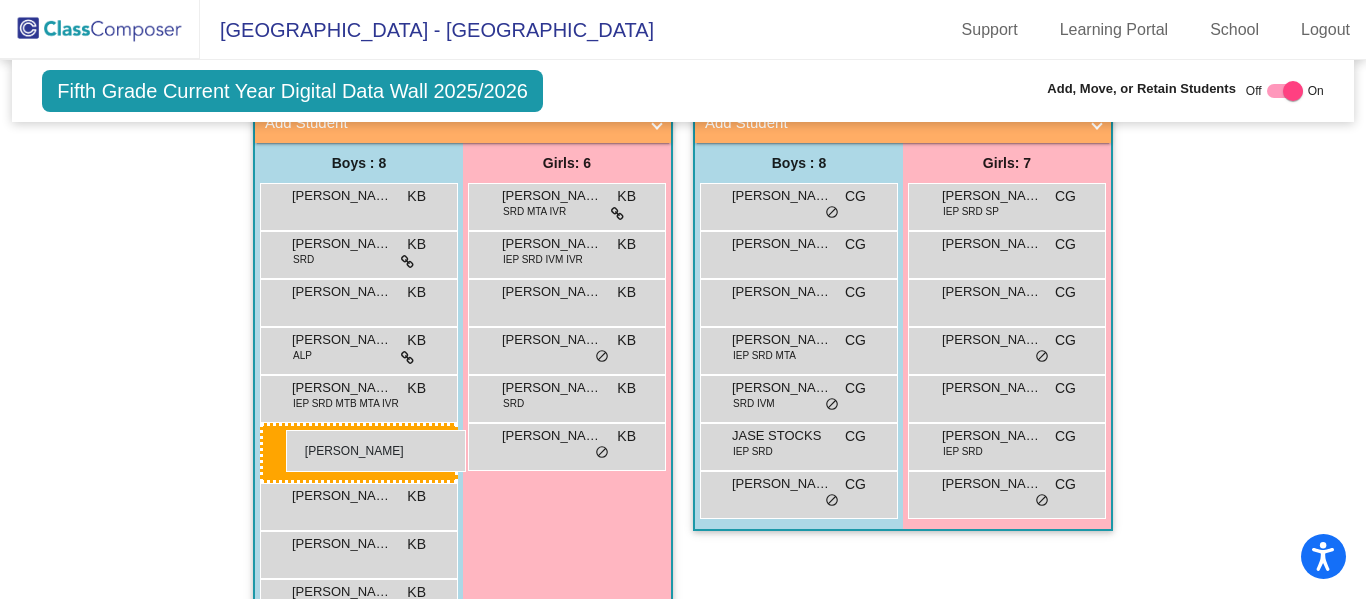 drag, startPoint x: 745, startPoint y: 532, endPoint x: 281, endPoint y: 430, distance: 475.07895 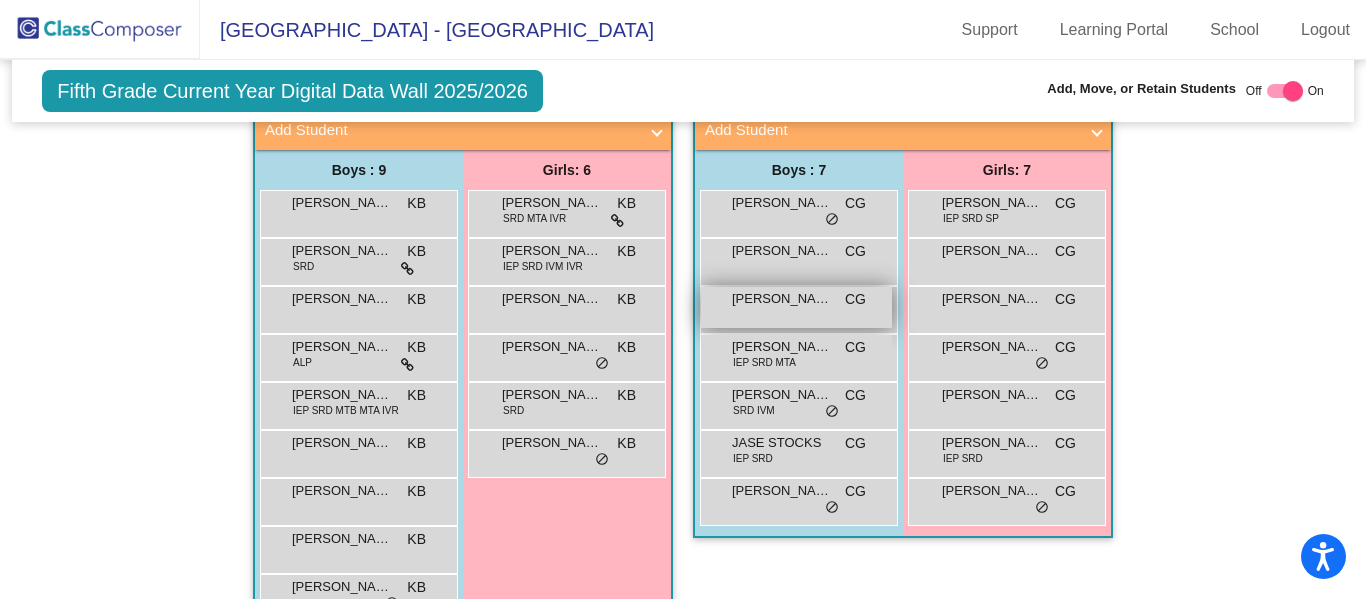 scroll, scrollTop: 1187, scrollLeft: 0, axis: vertical 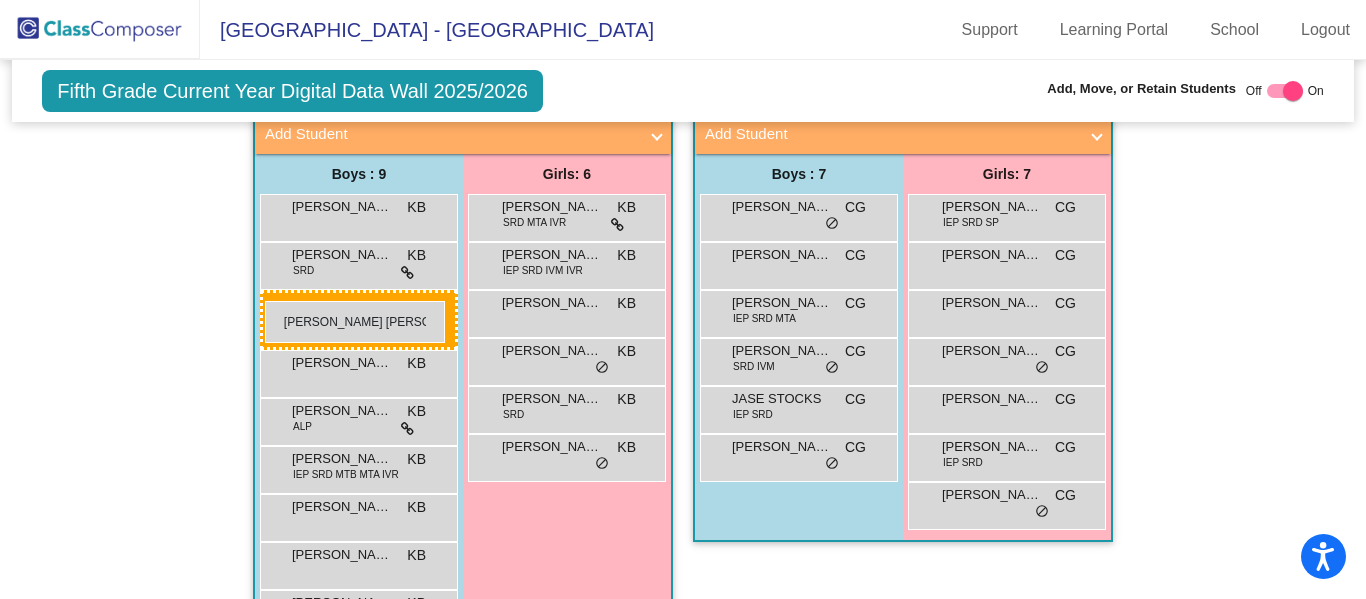 drag, startPoint x: 809, startPoint y: 299, endPoint x: 265, endPoint y: 301, distance: 544.00366 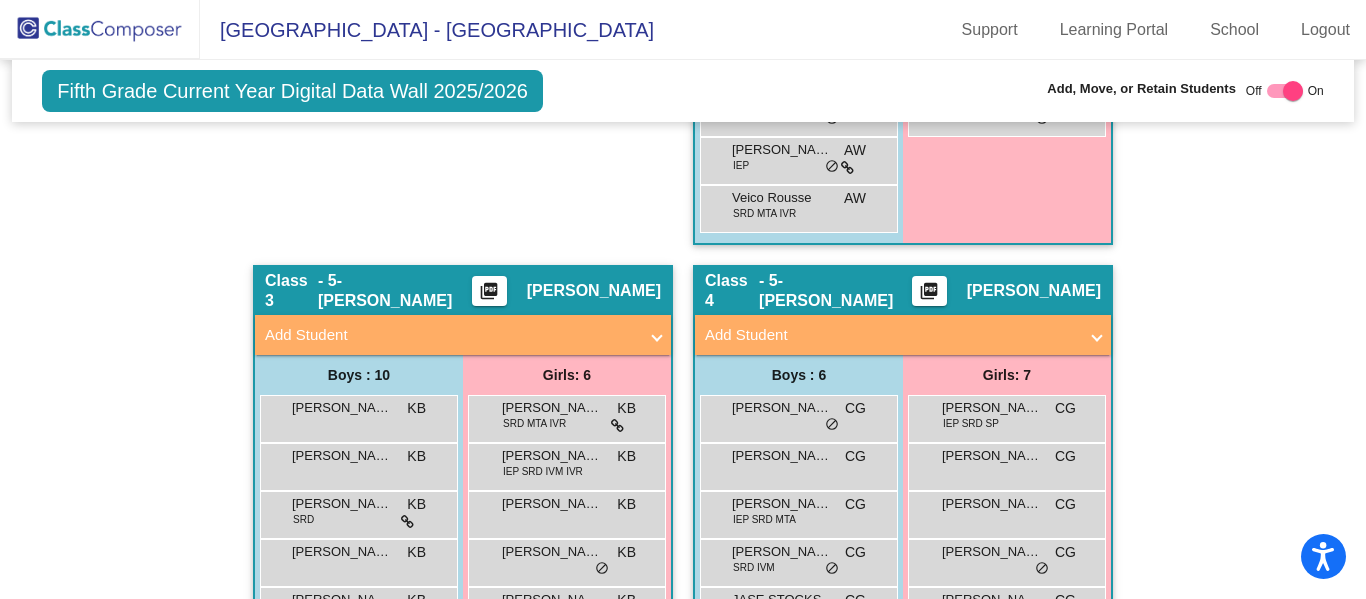 scroll, scrollTop: 992, scrollLeft: 0, axis: vertical 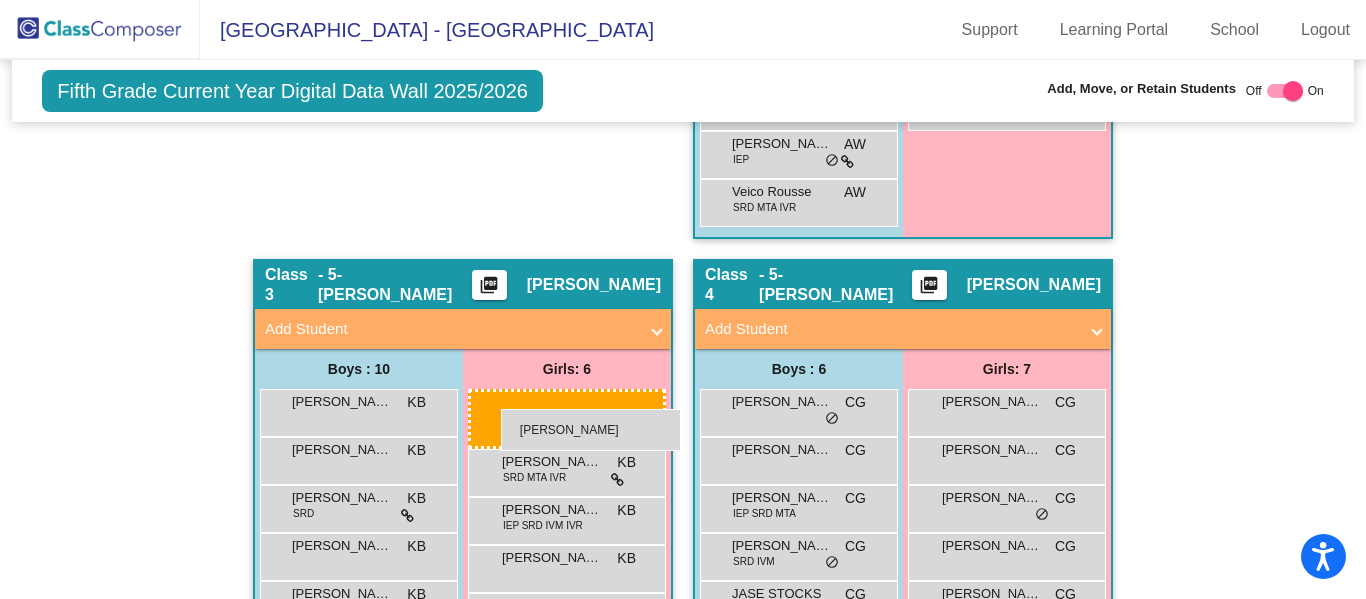 drag, startPoint x: 965, startPoint y: 415, endPoint x: 501, endPoint y: 409, distance: 464.0388 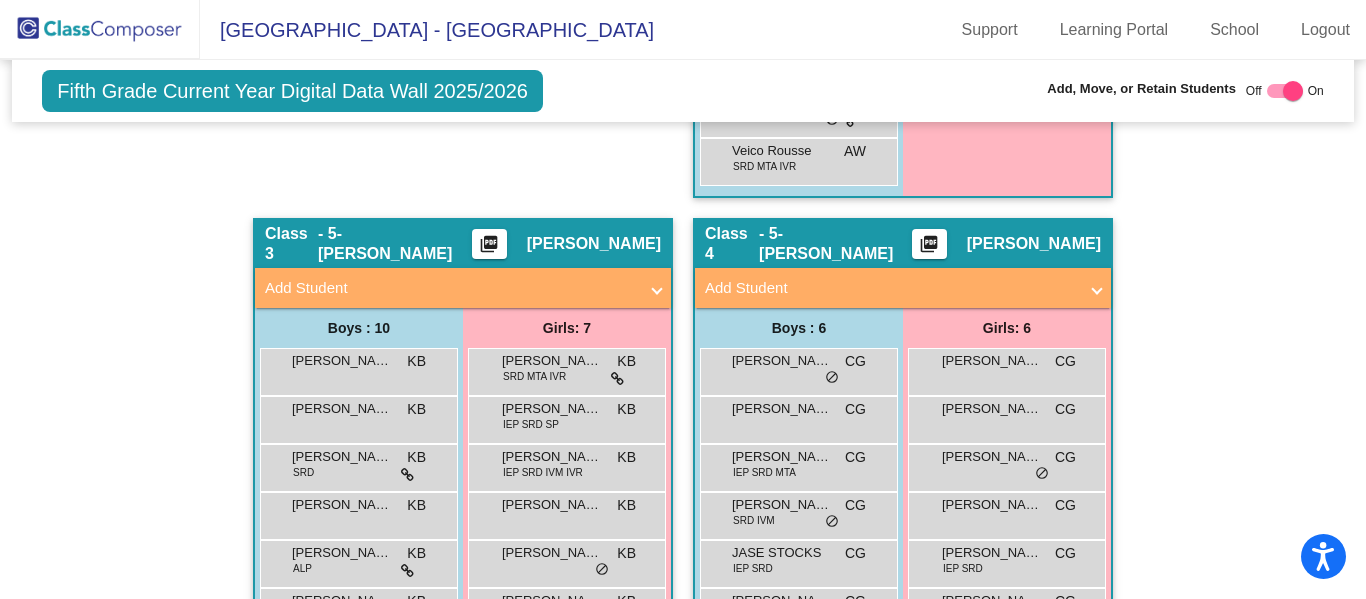 scroll, scrollTop: 1036, scrollLeft: 0, axis: vertical 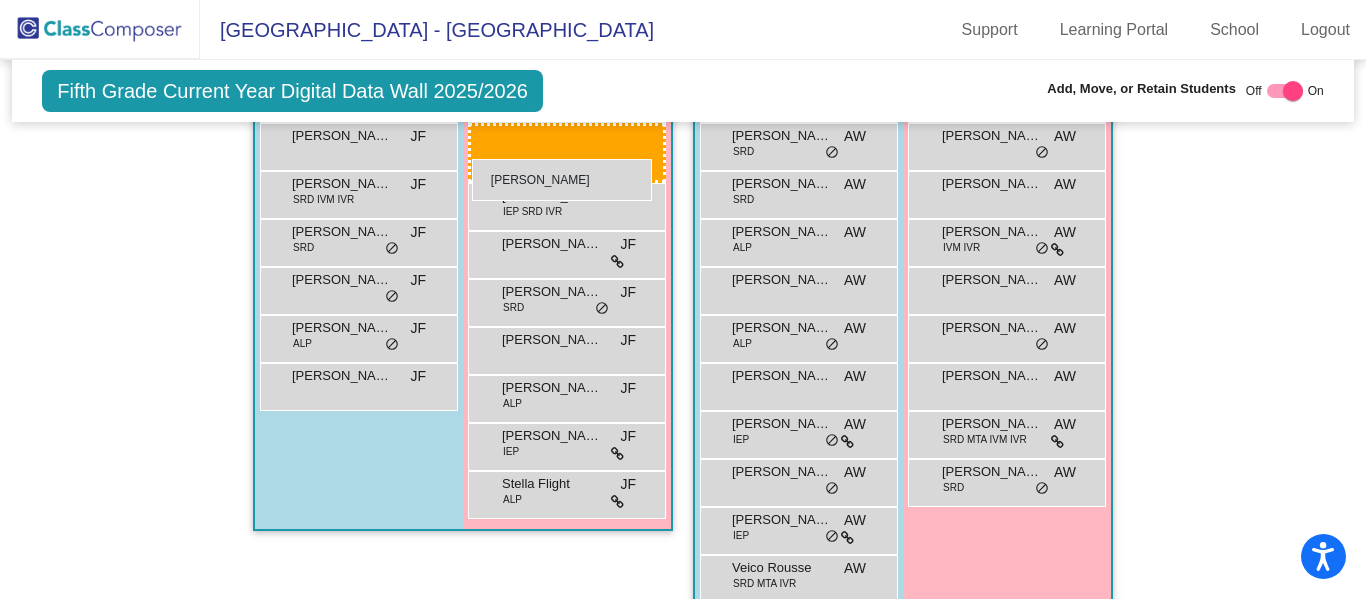 drag, startPoint x: 988, startPoint y: 546, endPoint x: 472, endPoint y: 157, distance: 646.20197 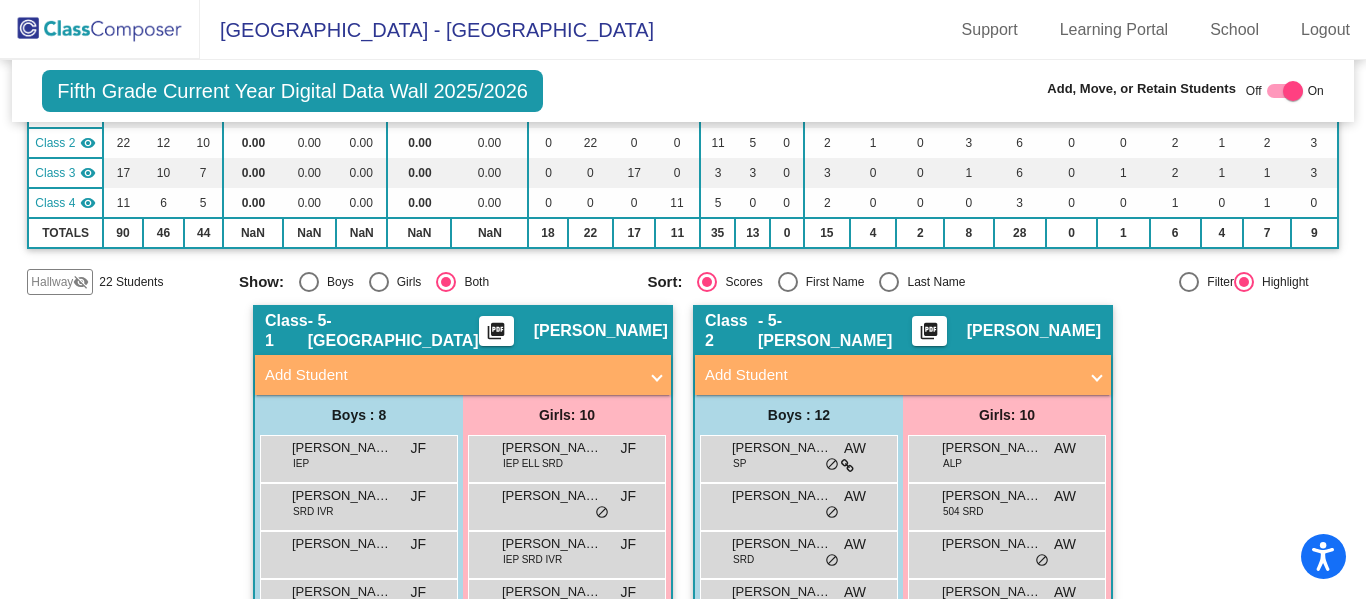 scroll, scrollTop: 0, scrollLeft: 0, axis: both 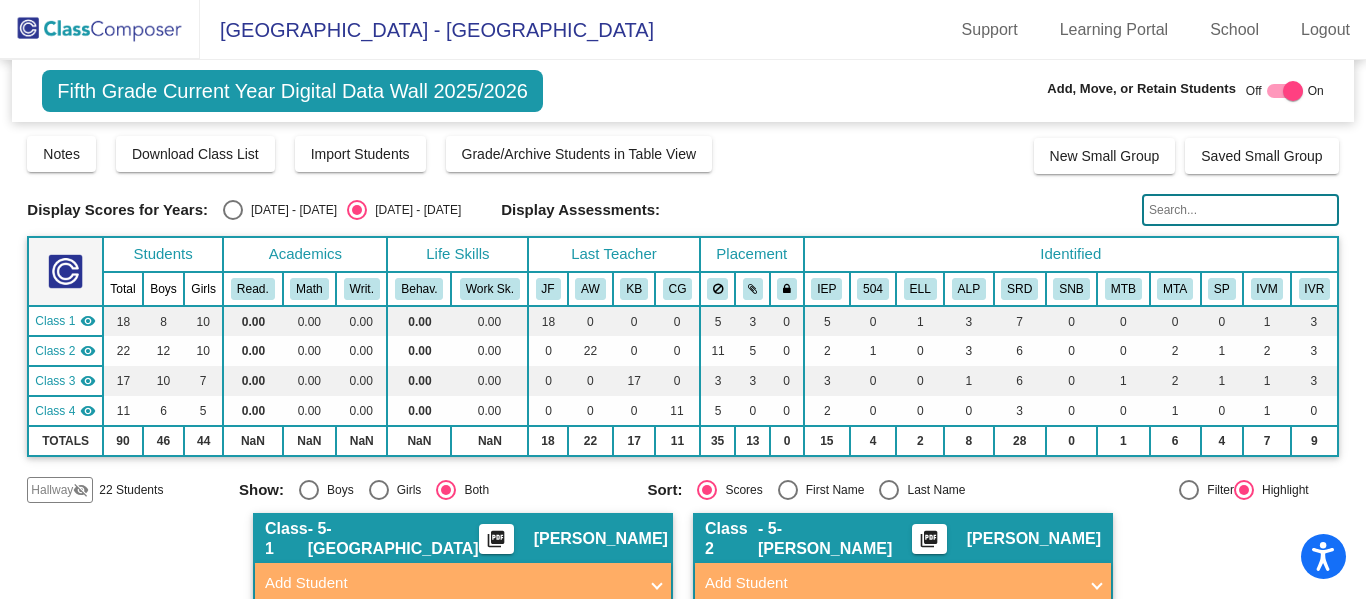 click at bounding box center [233, 210] 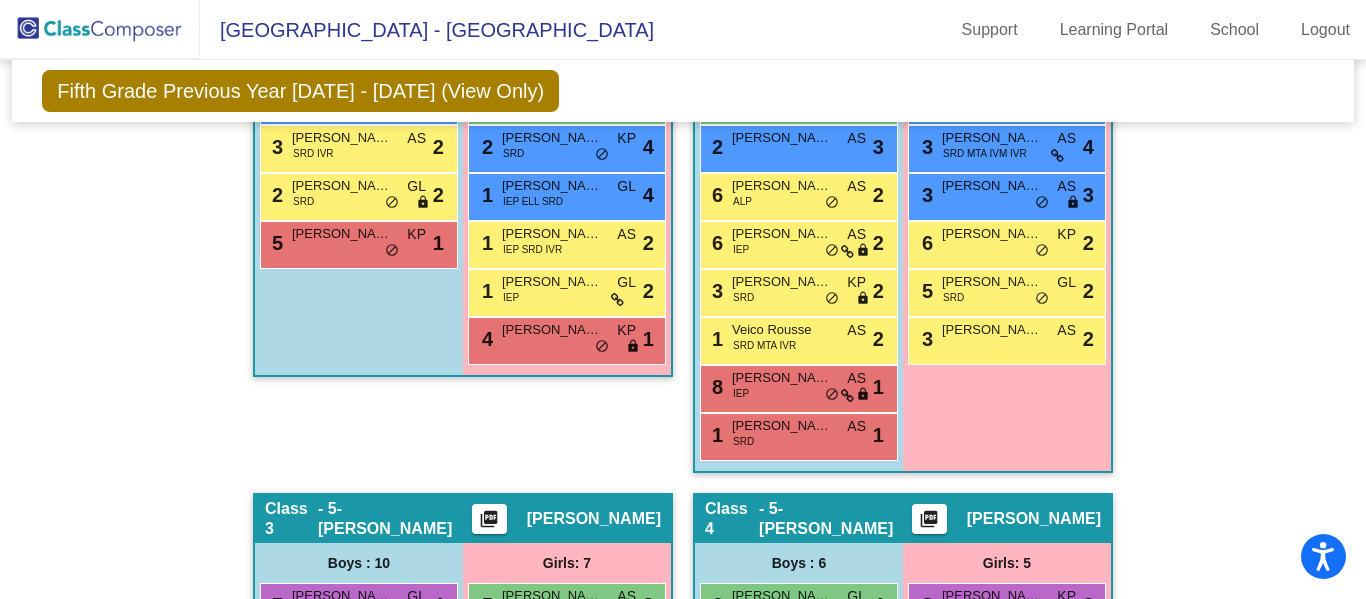scroll, scrollTop: 0, scrollLeft: 0, axis: both 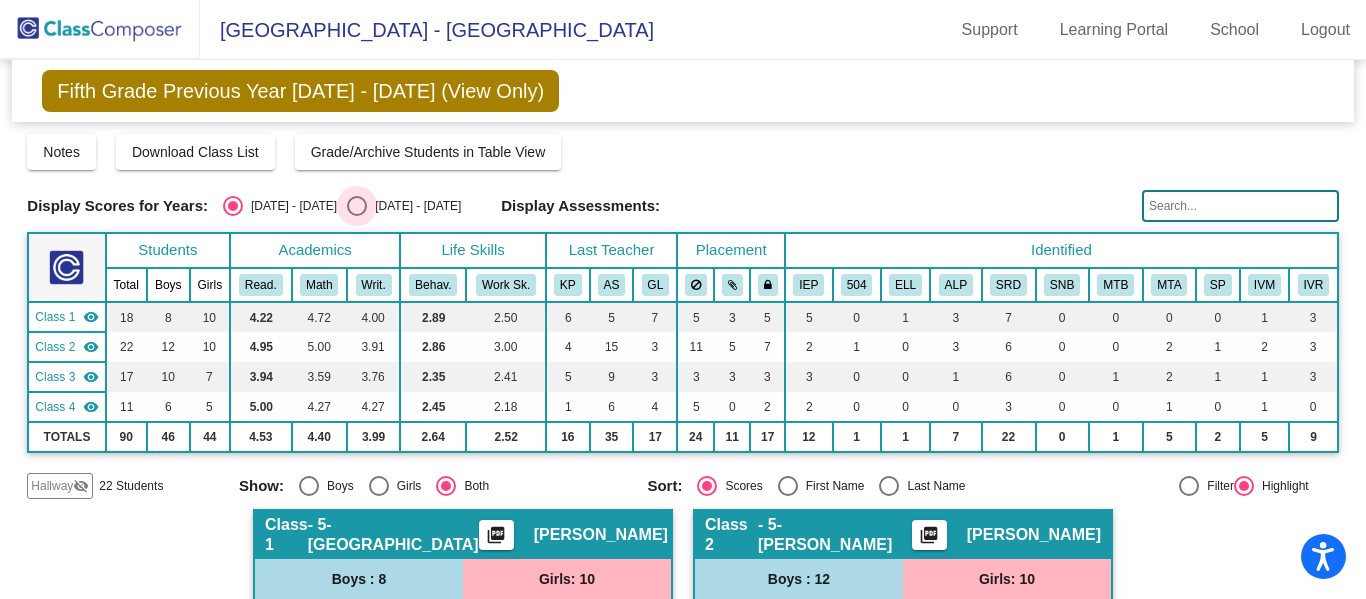 click at bounding box center [357, 206] 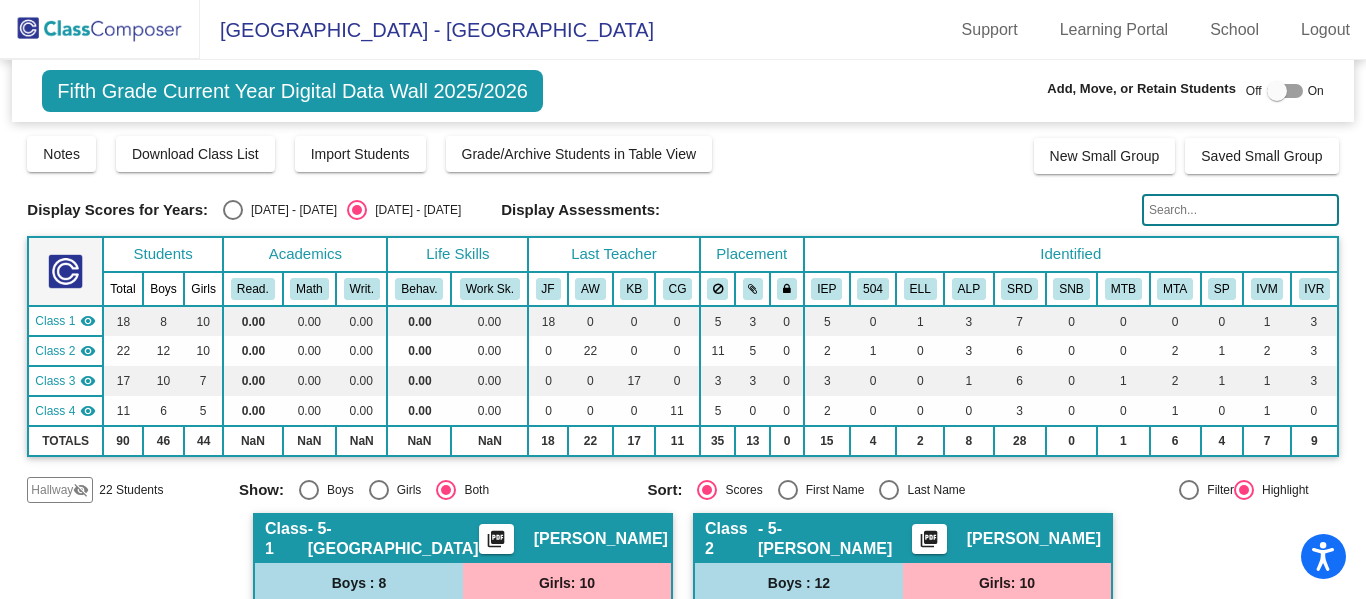 click at bounding box center (1285, 91) 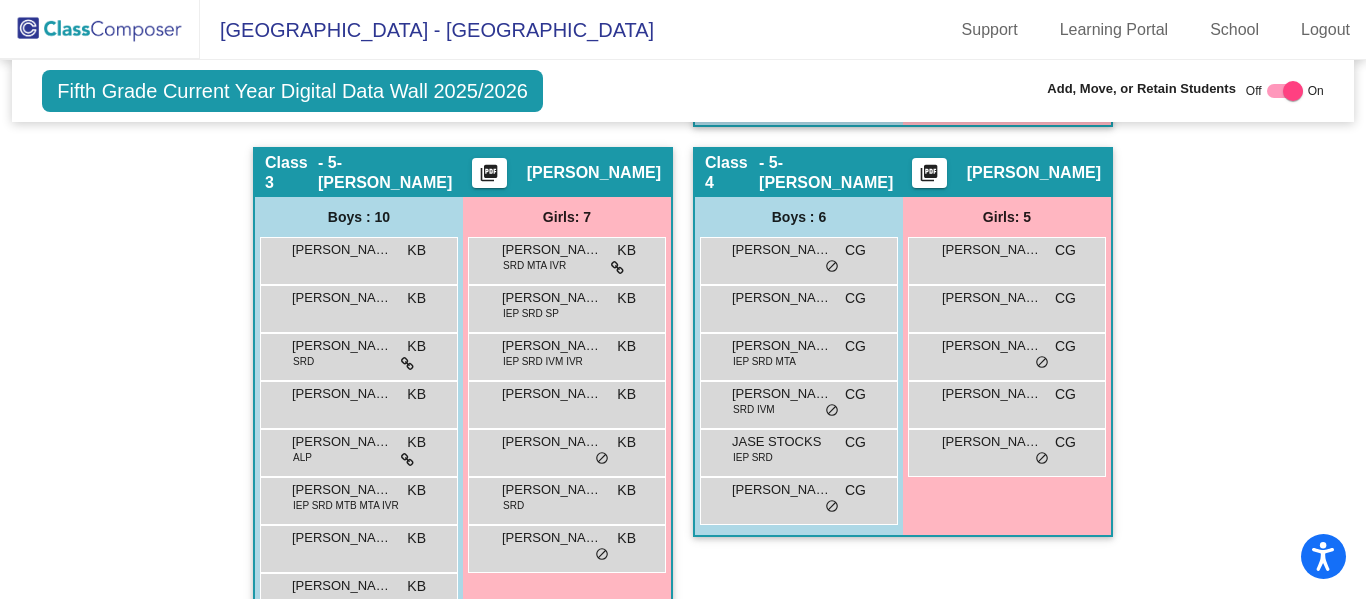 scroll, scrollTop: 1070, scrollLeft: 0, axis: vertical 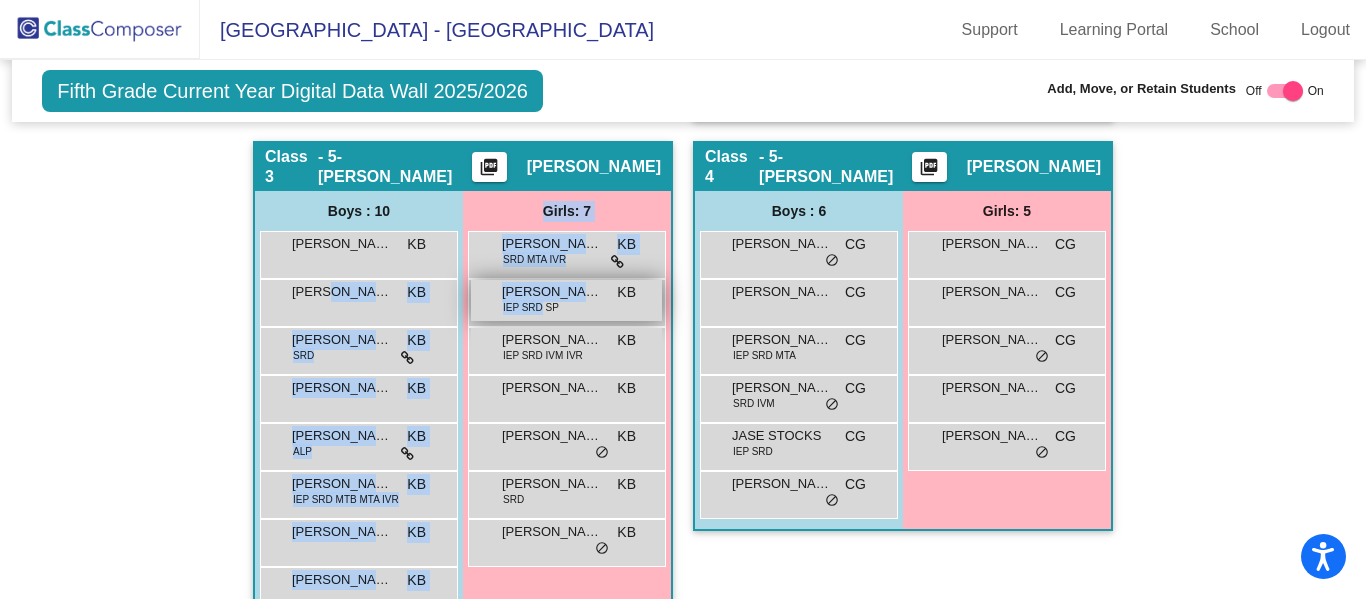 drag, startPoint x: 317, startPoint y: 301, endPoint x: 532, endPoint y: 307, distance: 215.08371 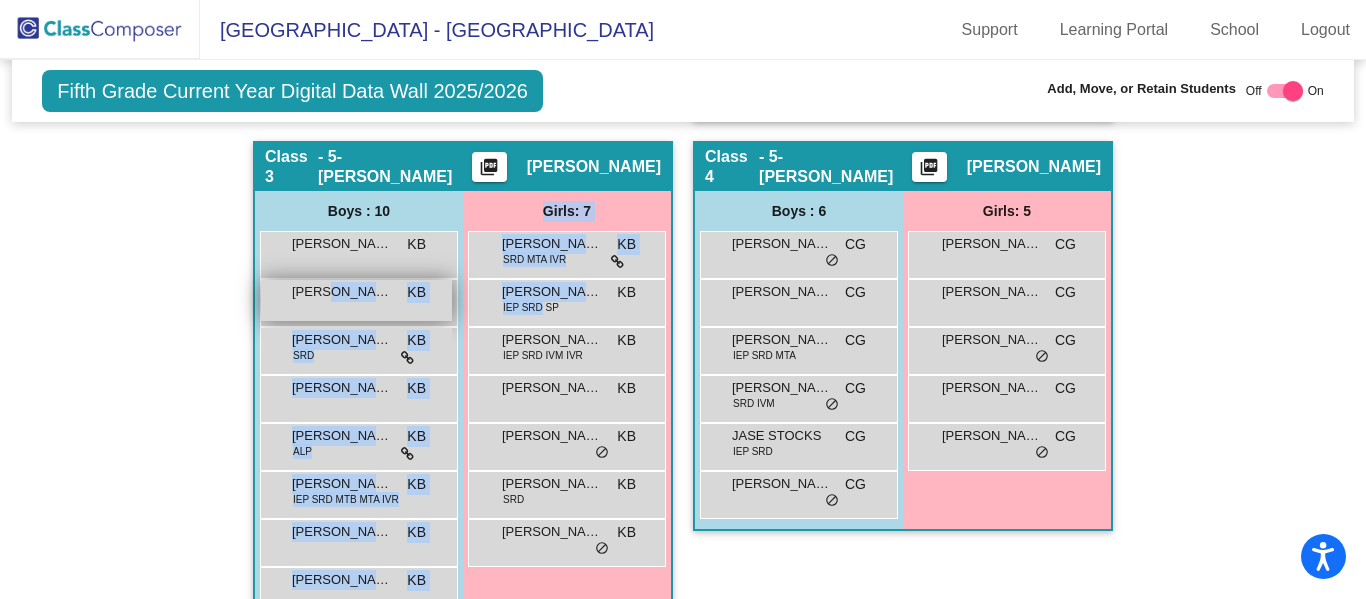 click on "[PERSON_NAME]" at bounding box center (342, 292) 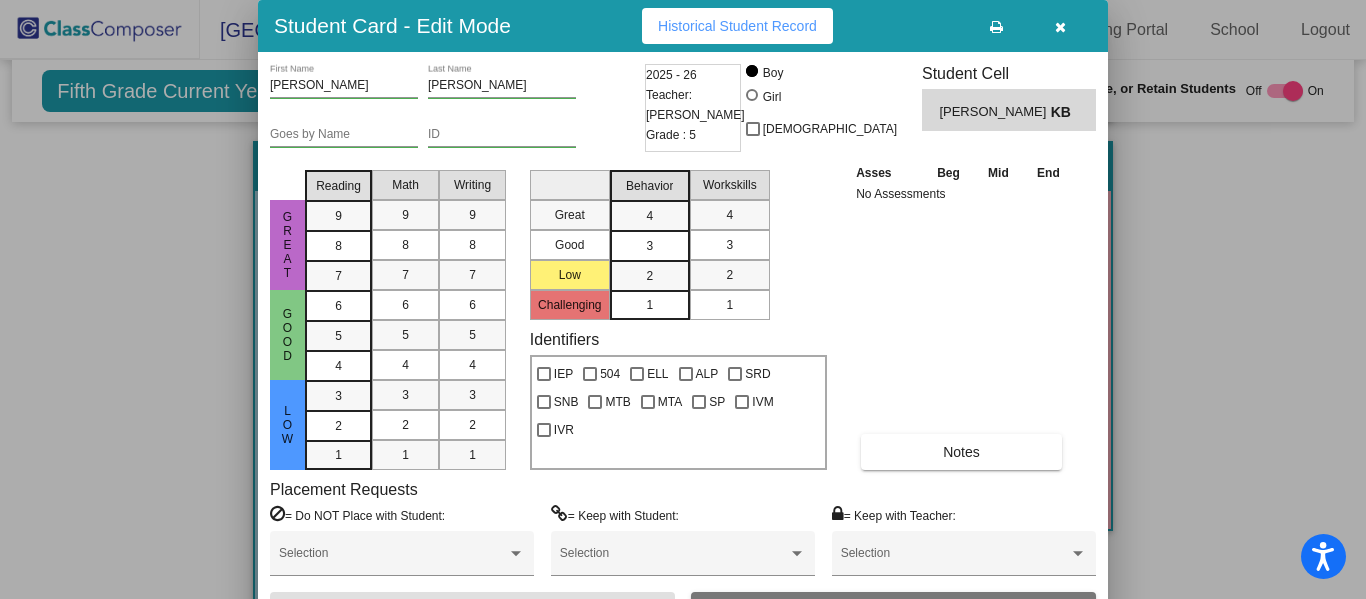 click at bounding box center [1060, 27] 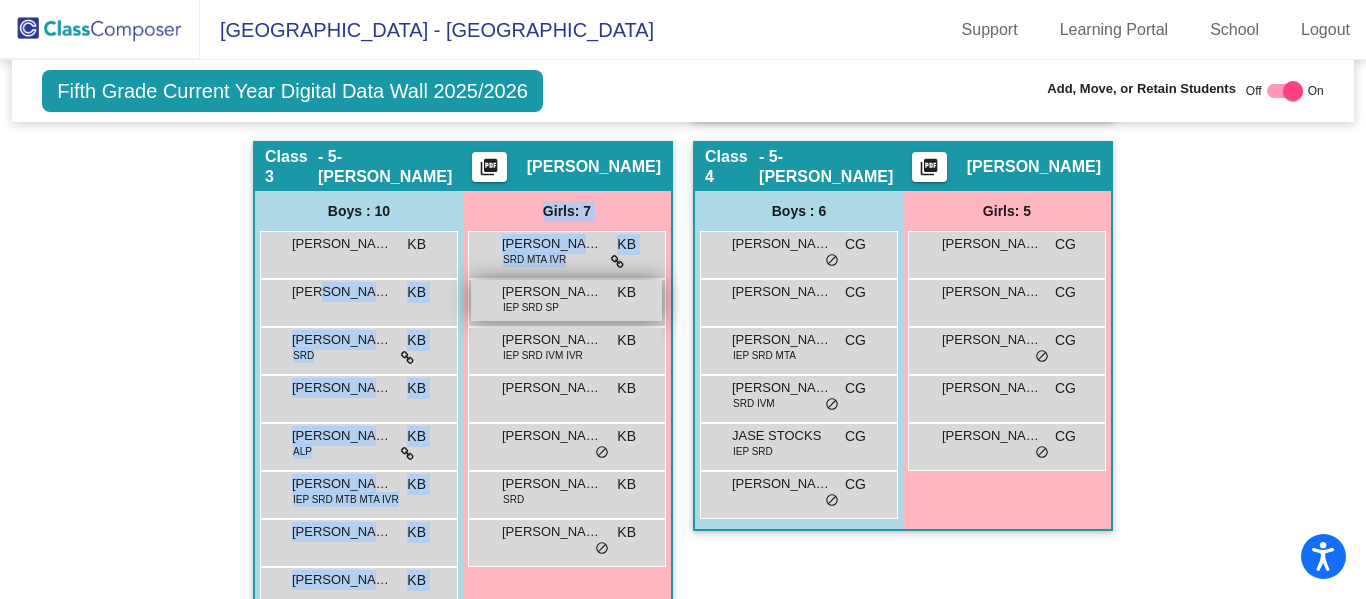 drag, startPoint x: 310, startPoint y: 300, endPoint x: 560, endPoint y: 309, distance: 250.16194 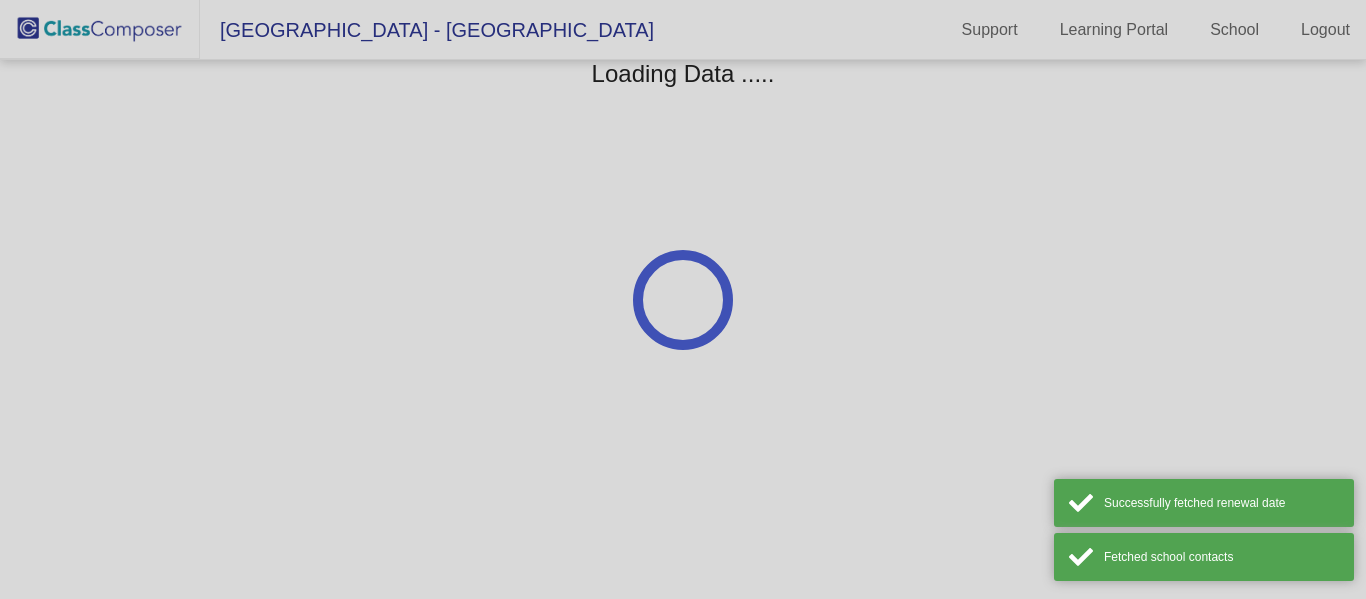 scroll, scrollTop: 0, scrollLeft: 0, axis: both 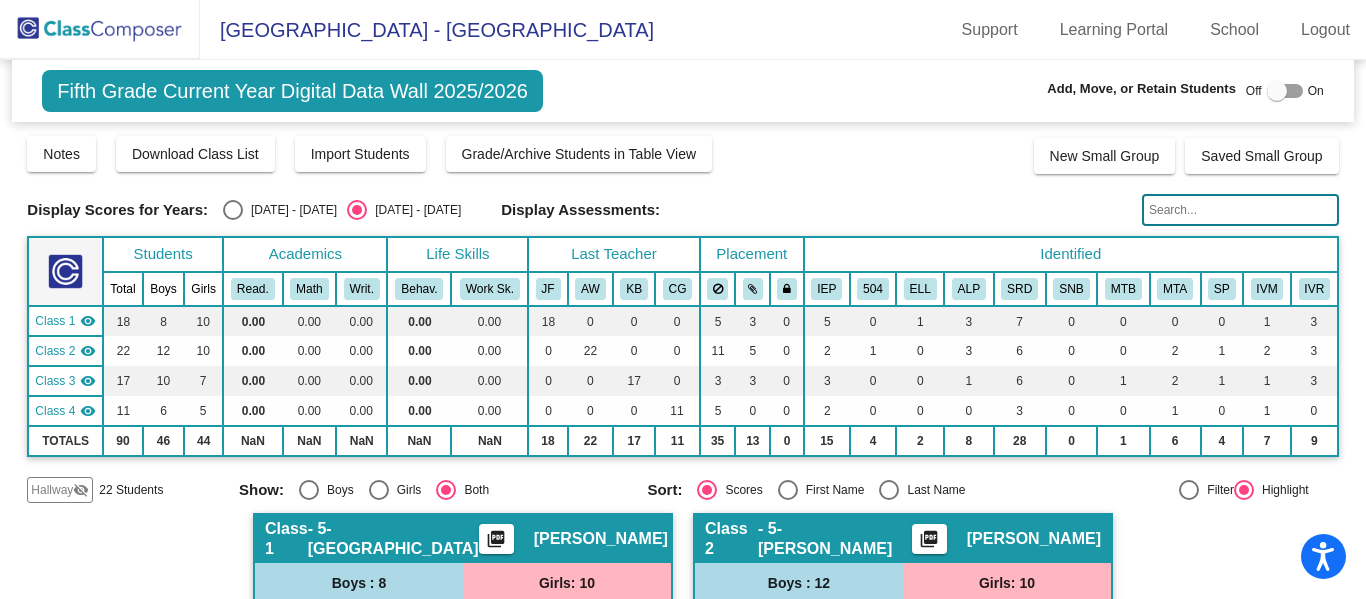 click at bounding box center [1285, 91] 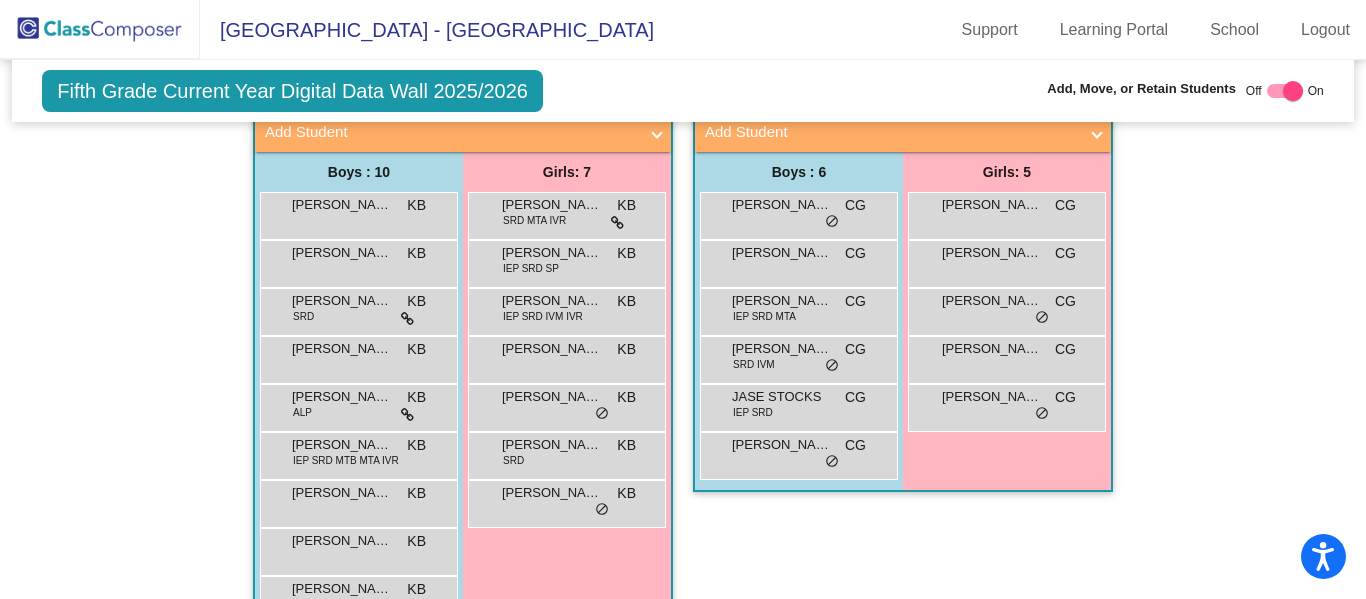 scroll, scrollTop: 1181, scrollLeft: 0, axis: vertical 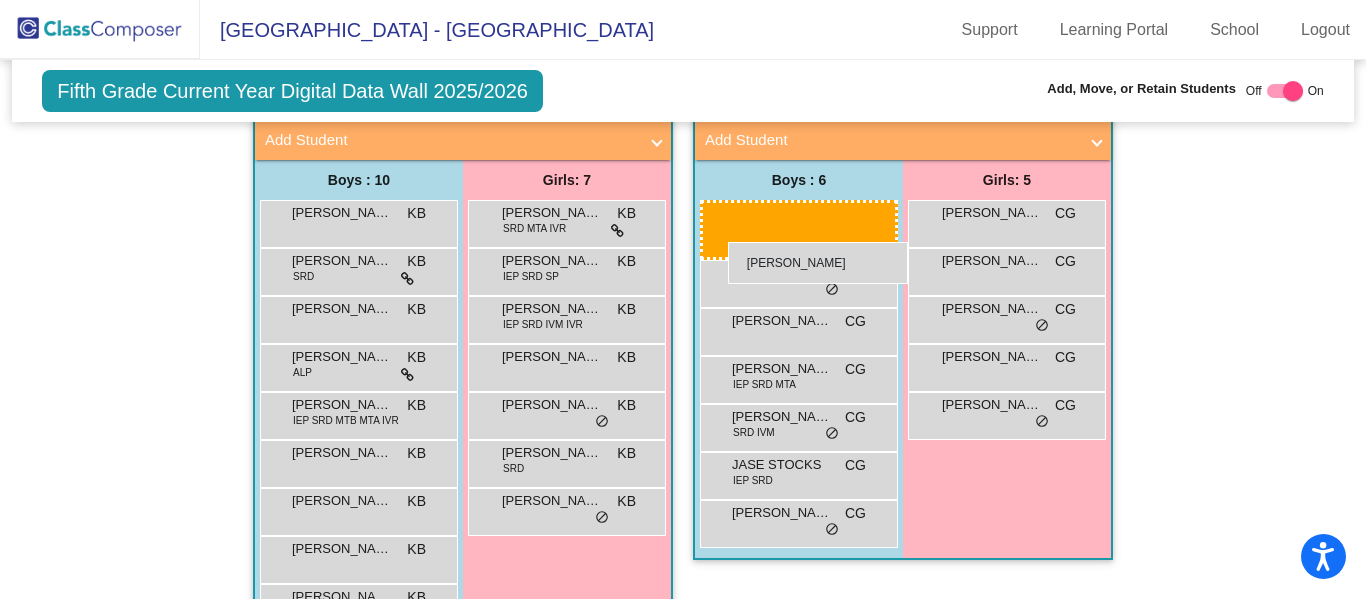 drag, startPoint x: 305, startPoint y: 262, endPoint x: 724, endPoint y: 241, distance: 419.5259 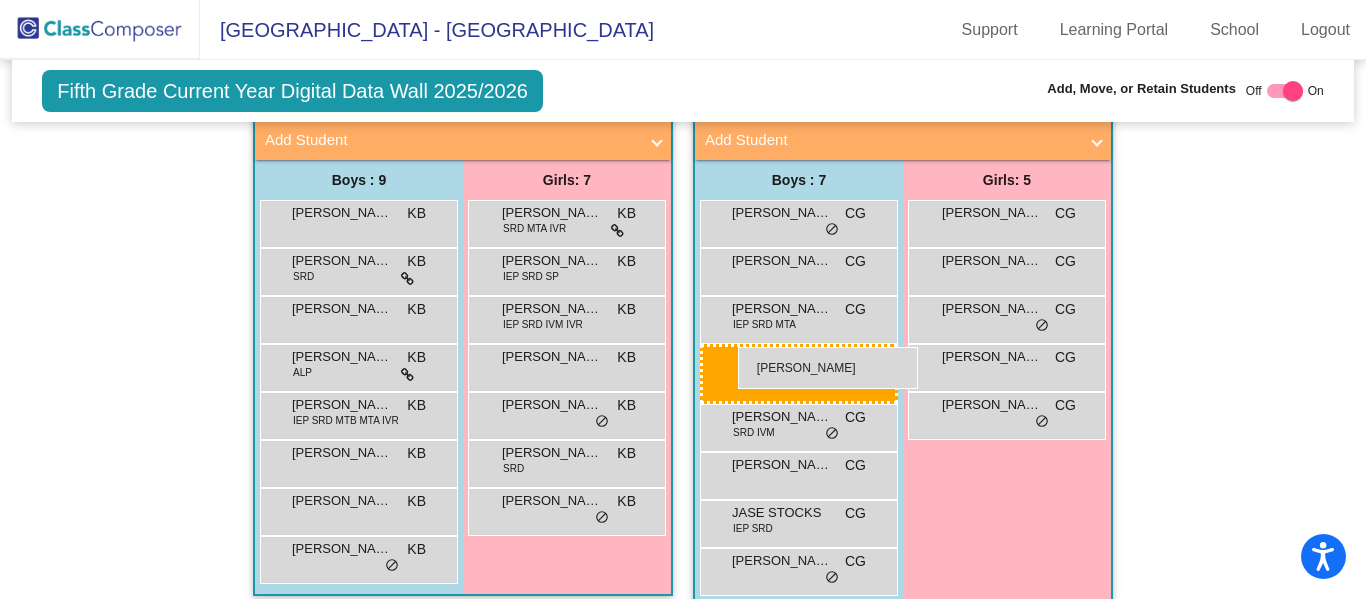 drag, startPoint x: 346, startPoint y: 557, endPoint x: 736, endPoint y: 348, distance: 442.47147 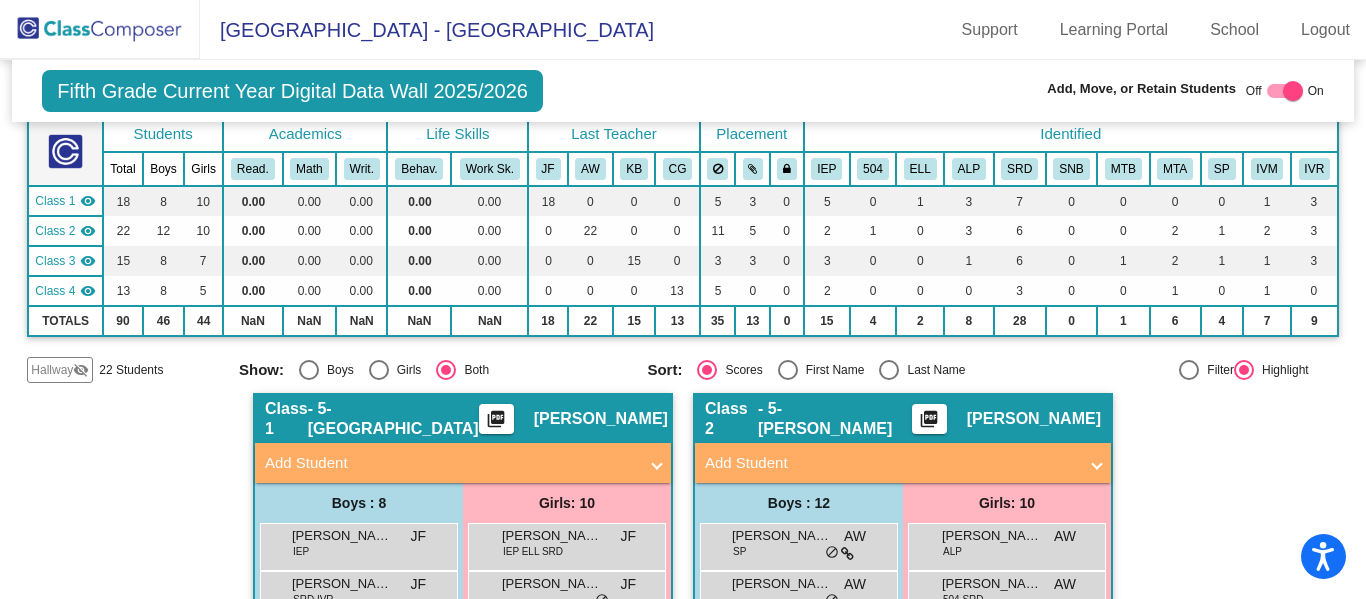 scroll, scrollTop: 0, scrollLeft: 0, axis: both 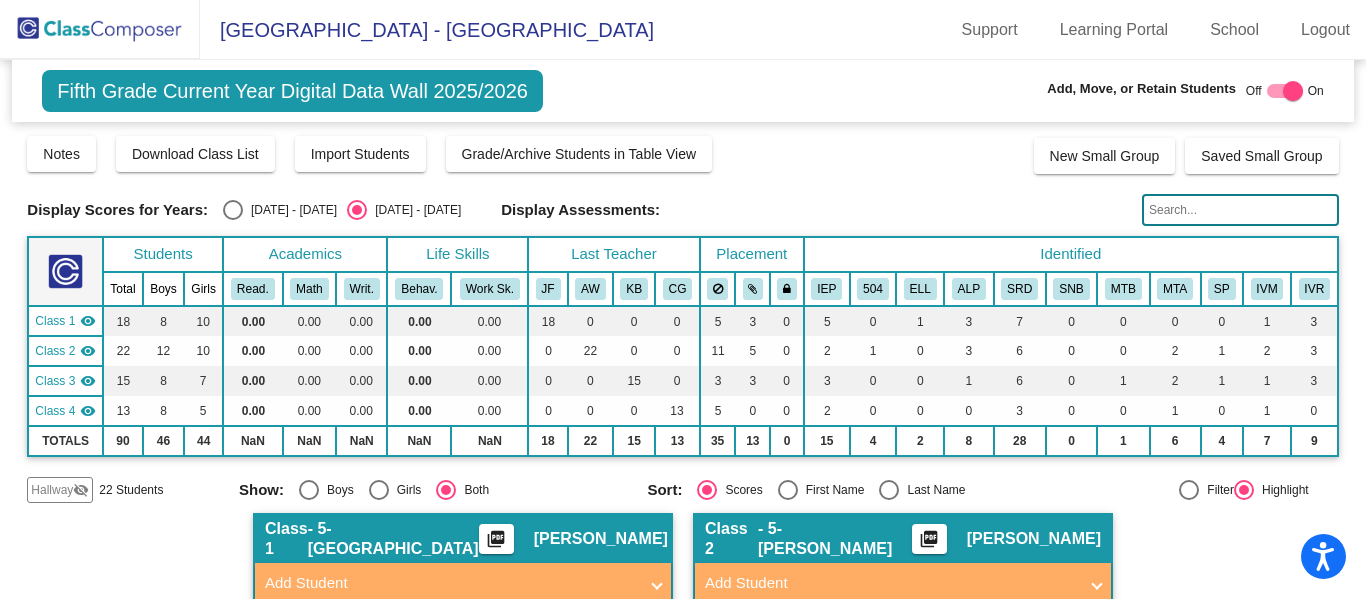 click at bounding box center [233, 210] 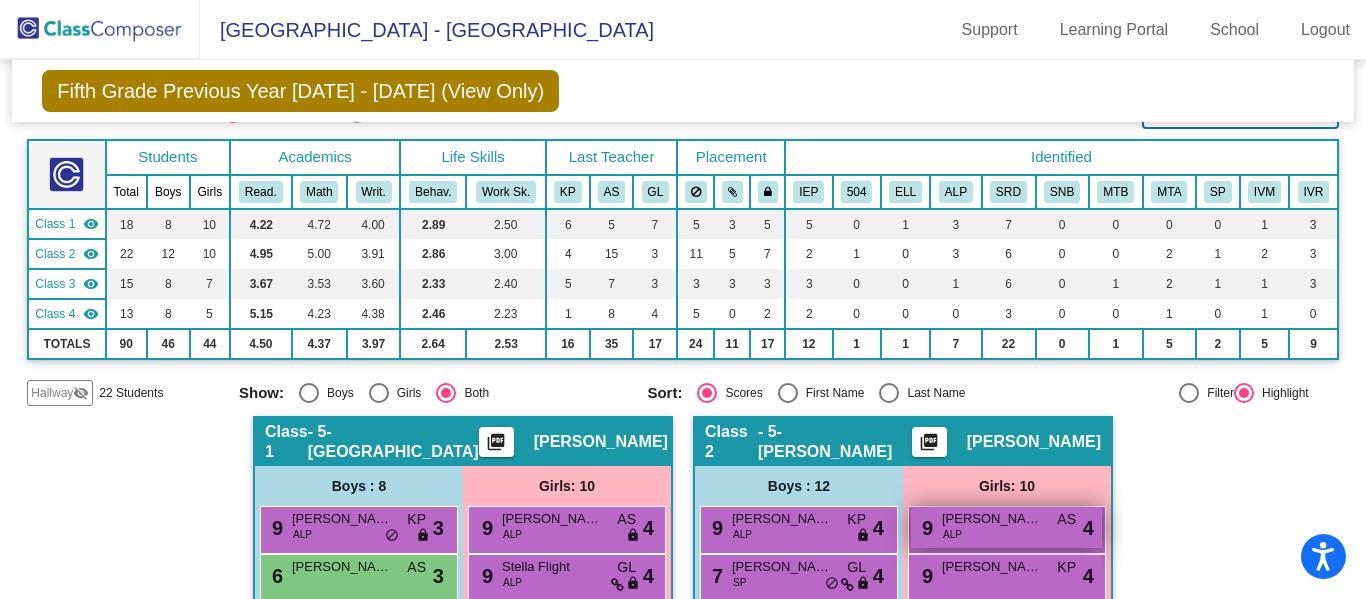 scroll, scrollTop: 0, scrollLeft: 0, axis: both 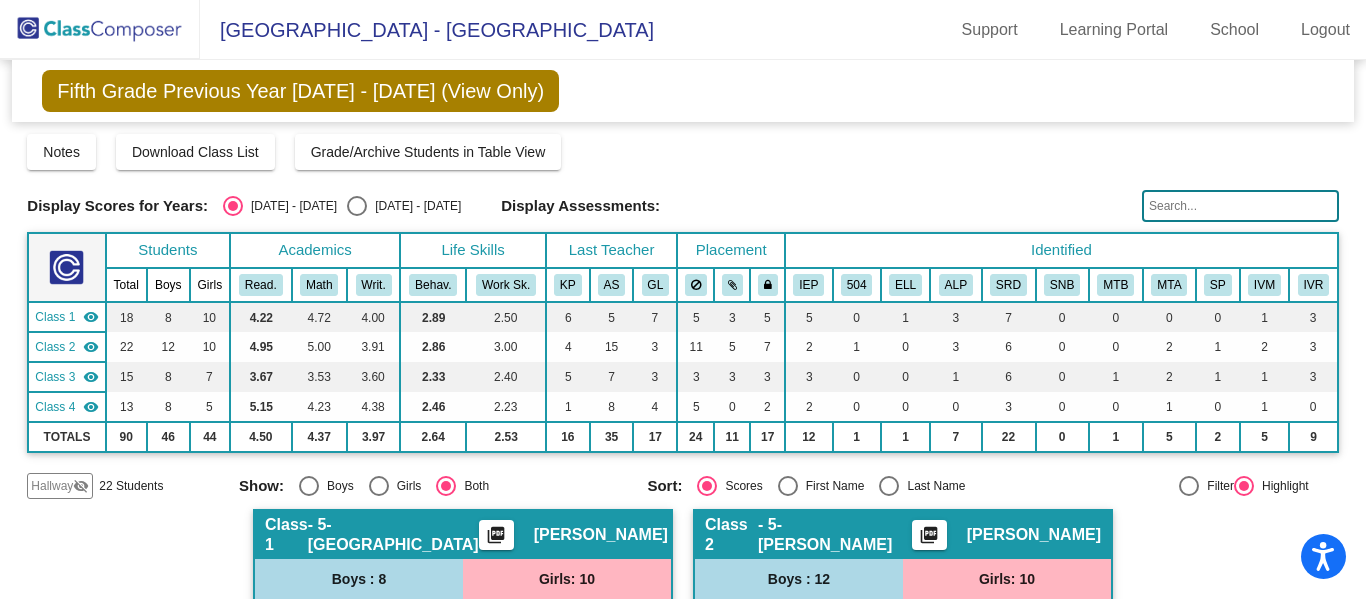 click at bounding box center (357, 206) 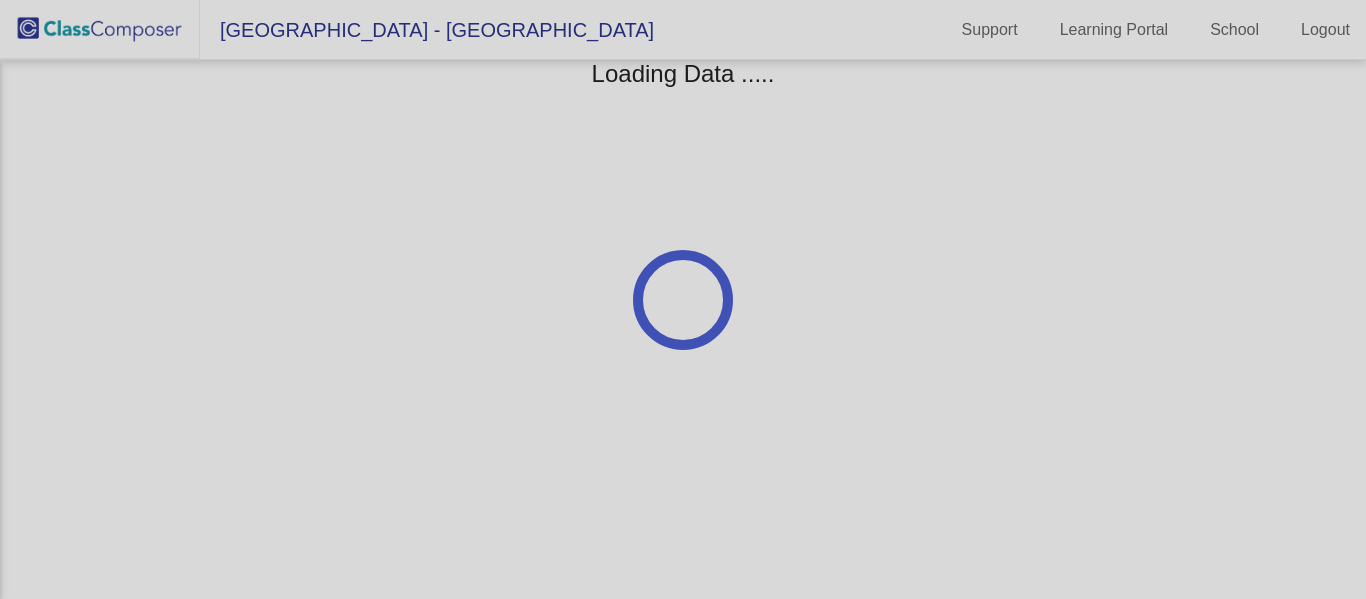 scroll, scrollTop: 0, scrollLeft: 0, axis: both 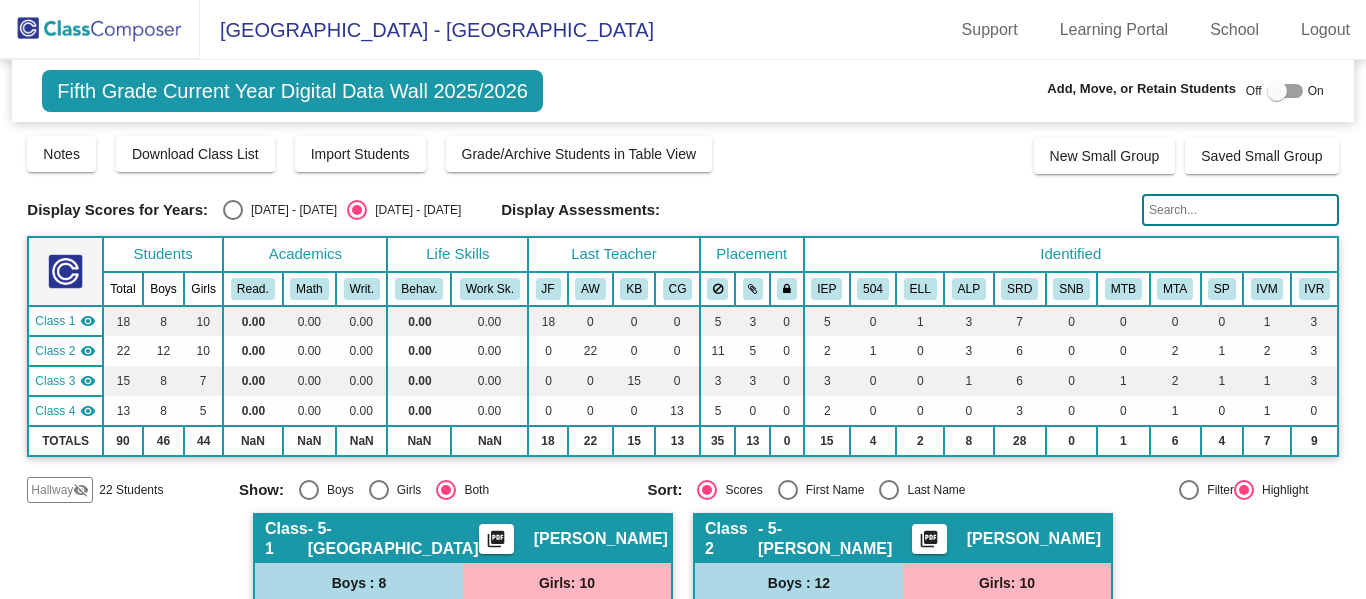 click at bounding box center (1285, 91) 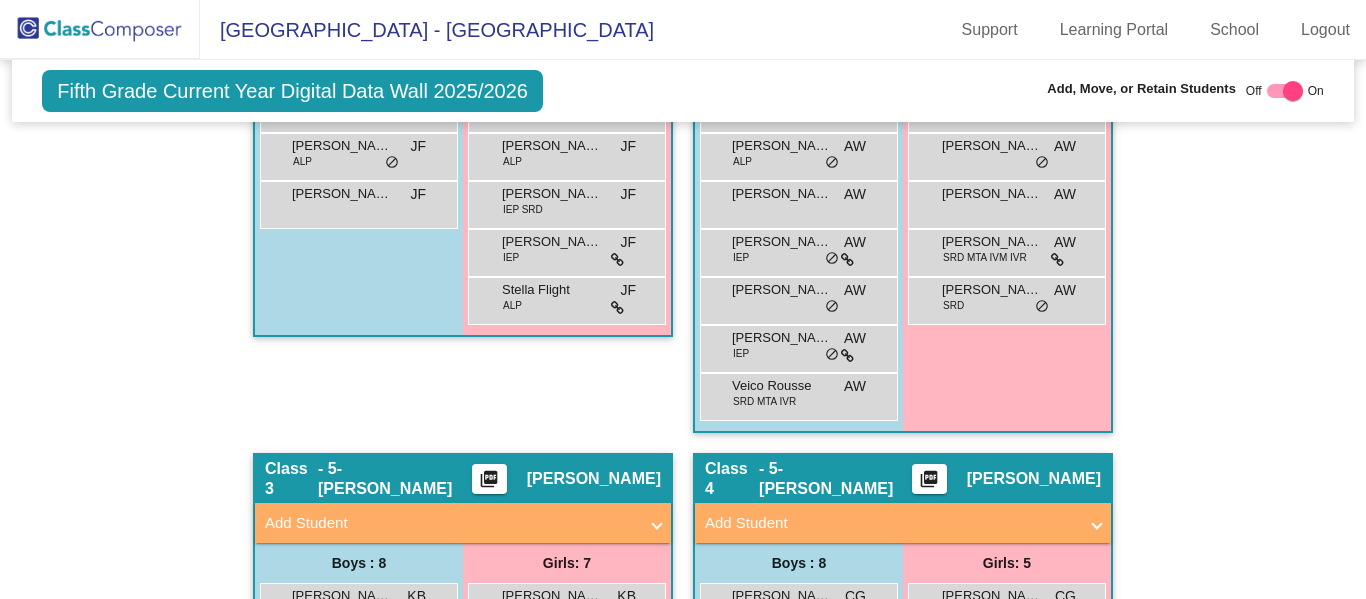 scroll, scrollTop: 801, scrollLeft: 0, axis: vertical 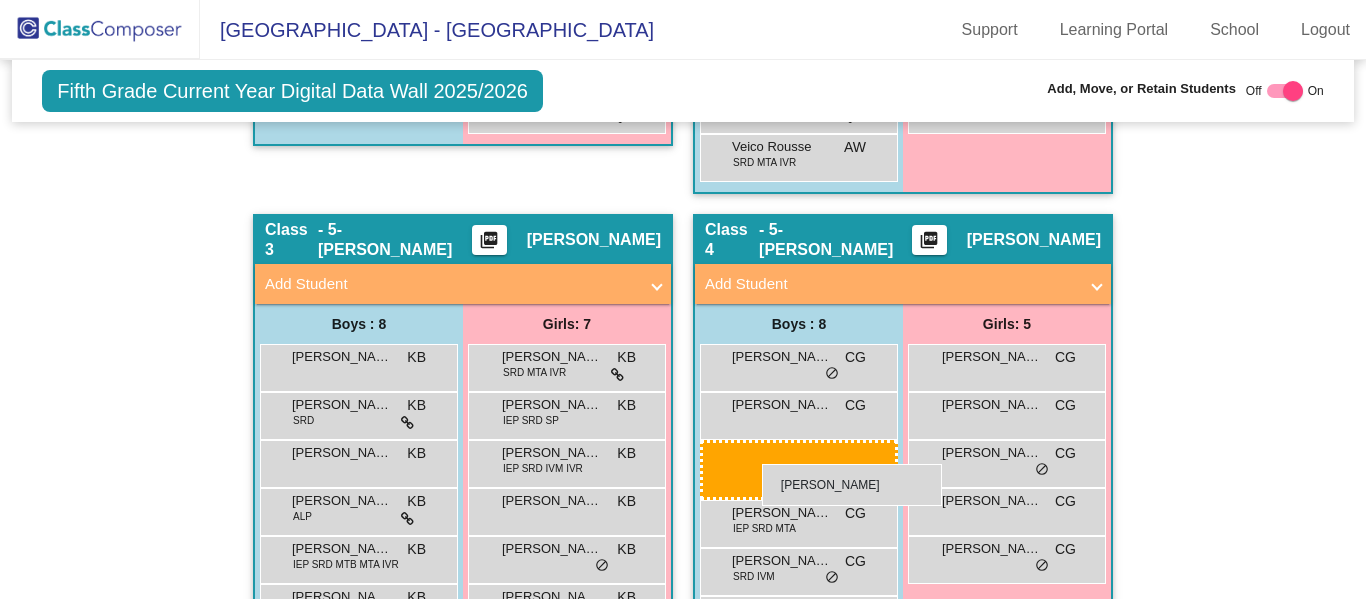drag, startPoint x: 796, startPoint y: 213, endPoint x: 762, endPoint y: 464, distance: 253.29233 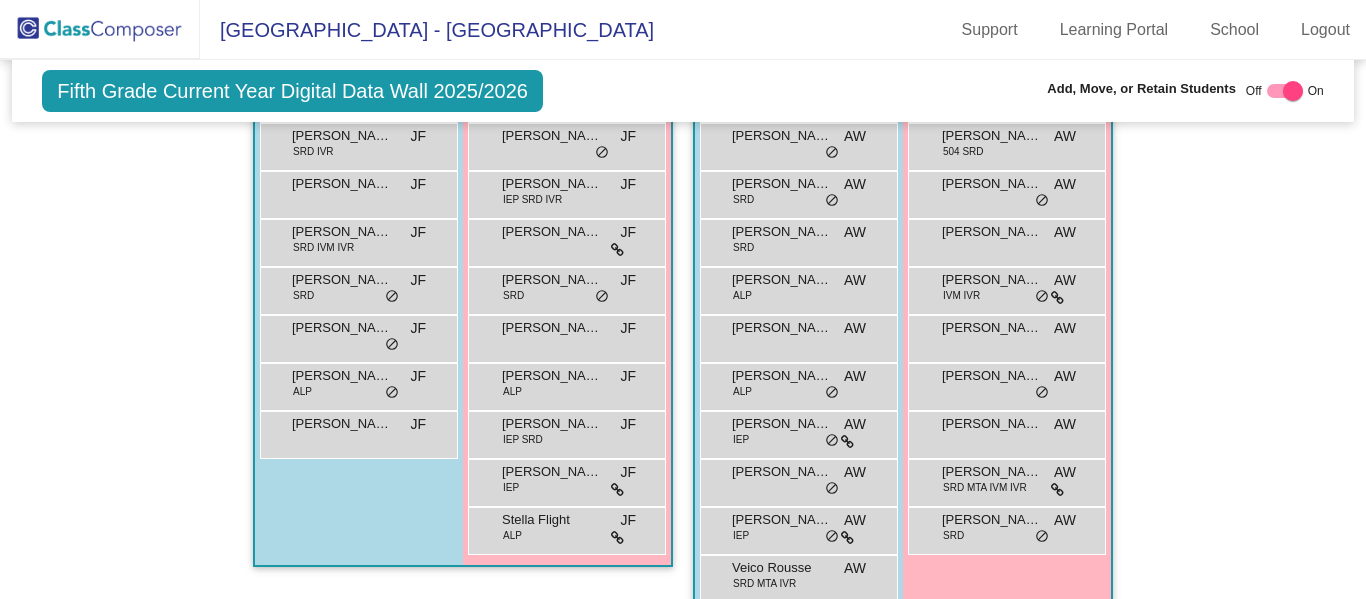scroll, scrollTop: 575, scrollLeft: 0, axis: vertical 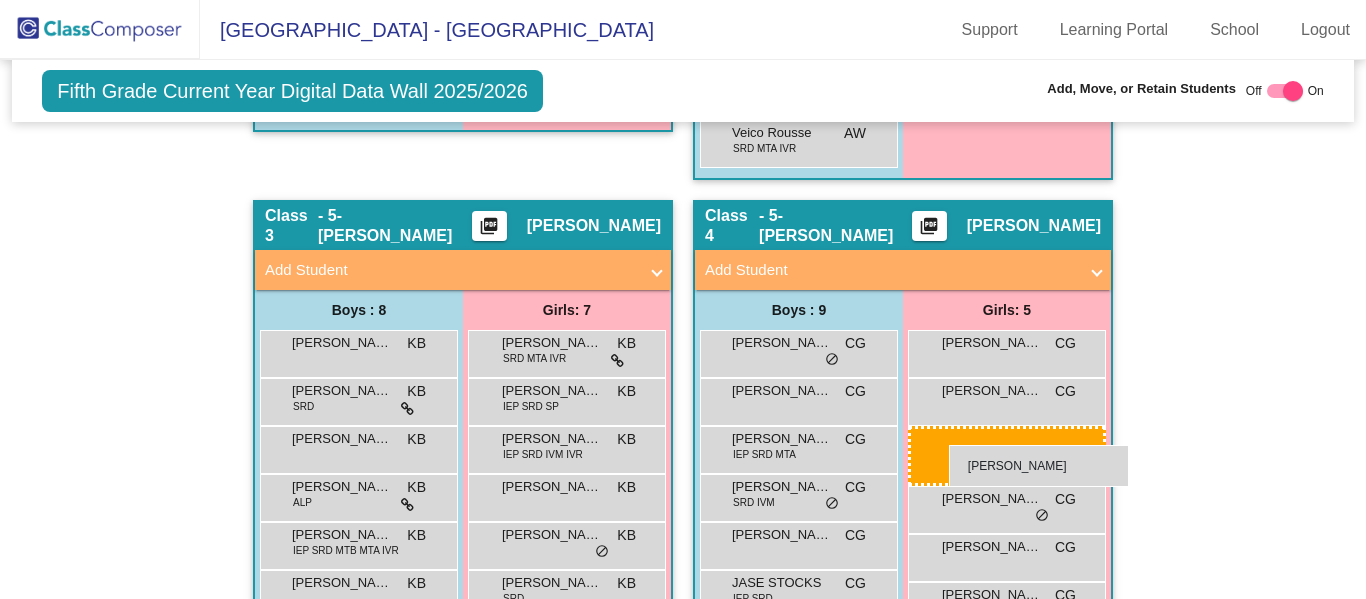 drag, startPoint x: 1022, startPoint y: 228, endPoint x: 939, endPoint y: 443, distance: 230.46475 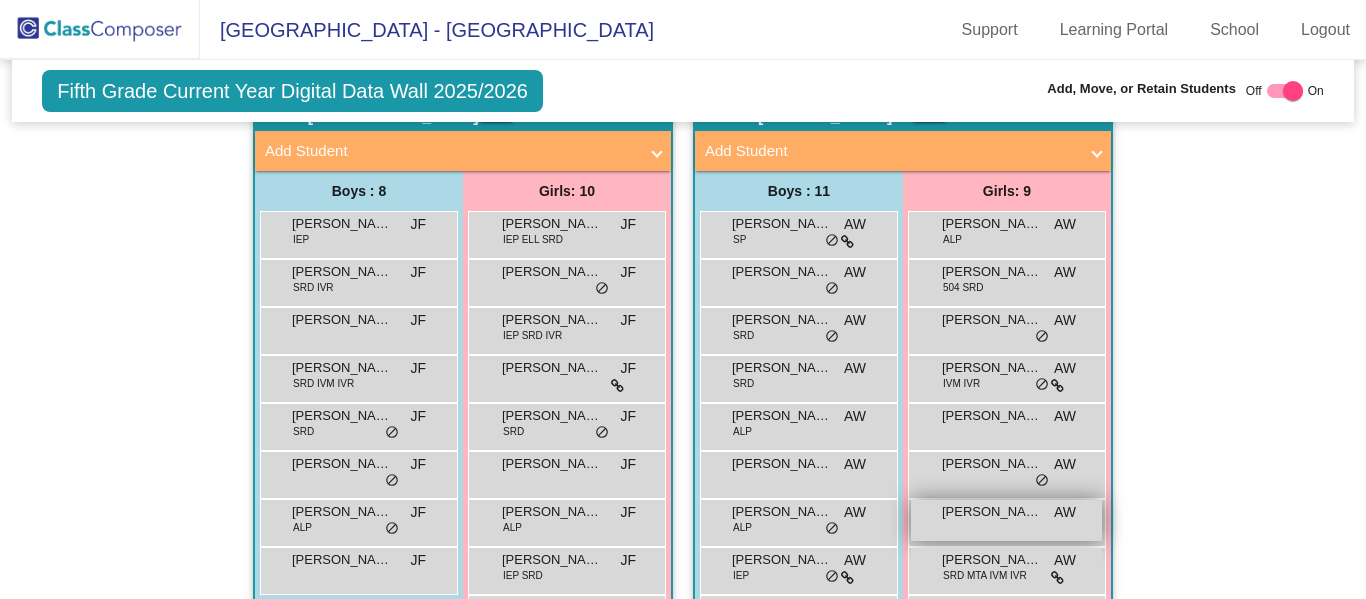 scroll, scrollTop: 429, scrollLeft: 0, axis: vertical 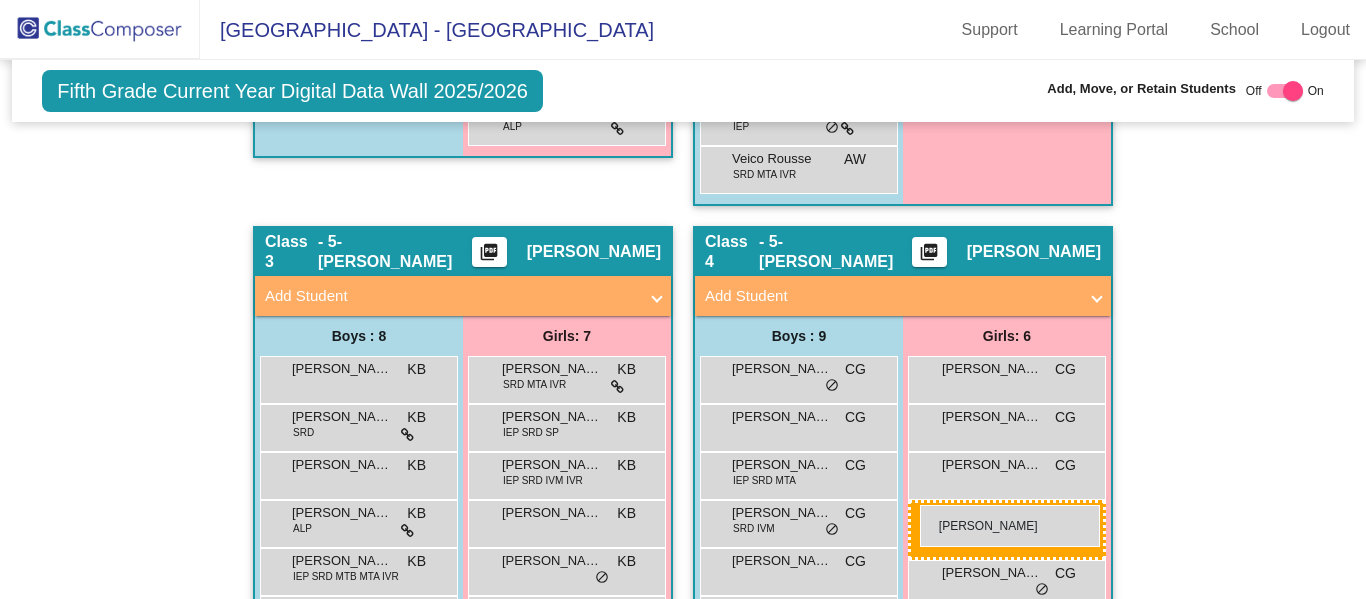 drag, startPoint x: 1005, startPoint y: 425, endPoint x: 920, endPoint y: 505, distance: 116.72617 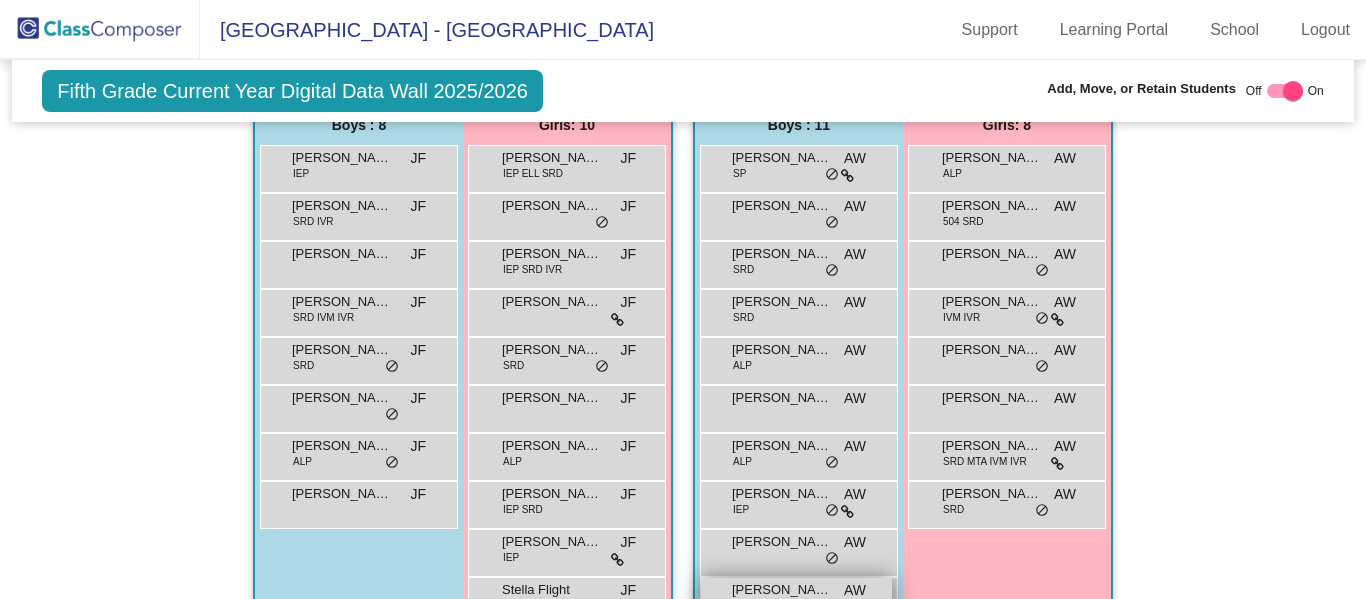 scroll, scrollTop: 496, scrollLeft: 0, axis: vertical 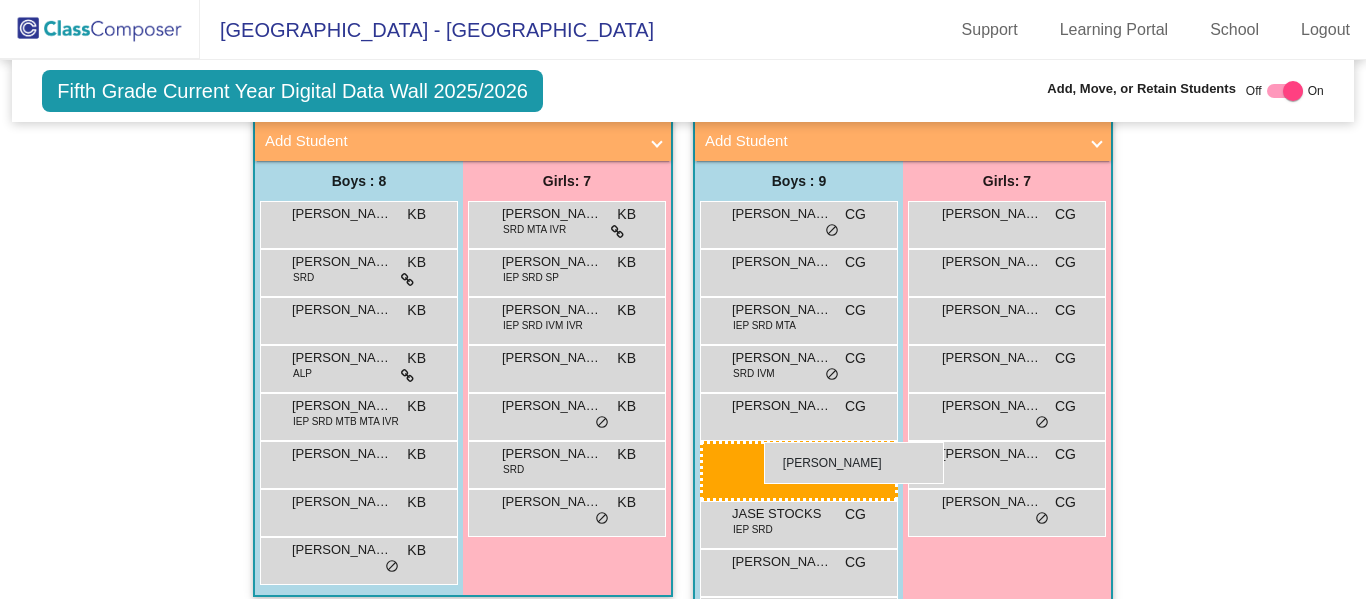 drag, startPoint x: 779, startPoint y: 410, endPoint x: 759, endPoint y: 440, distance: 36.05551 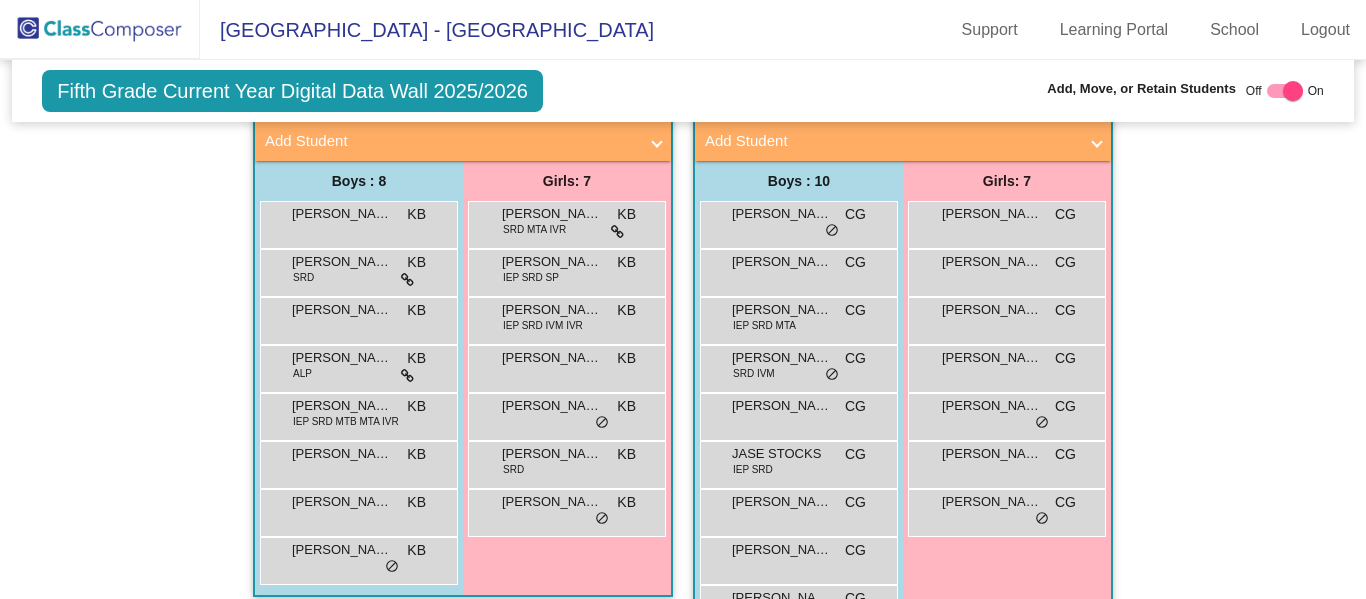 click on "JASE STOCKS IEP SRD CG lock do_not_disturb_alt" at bounding box center (799, 465) 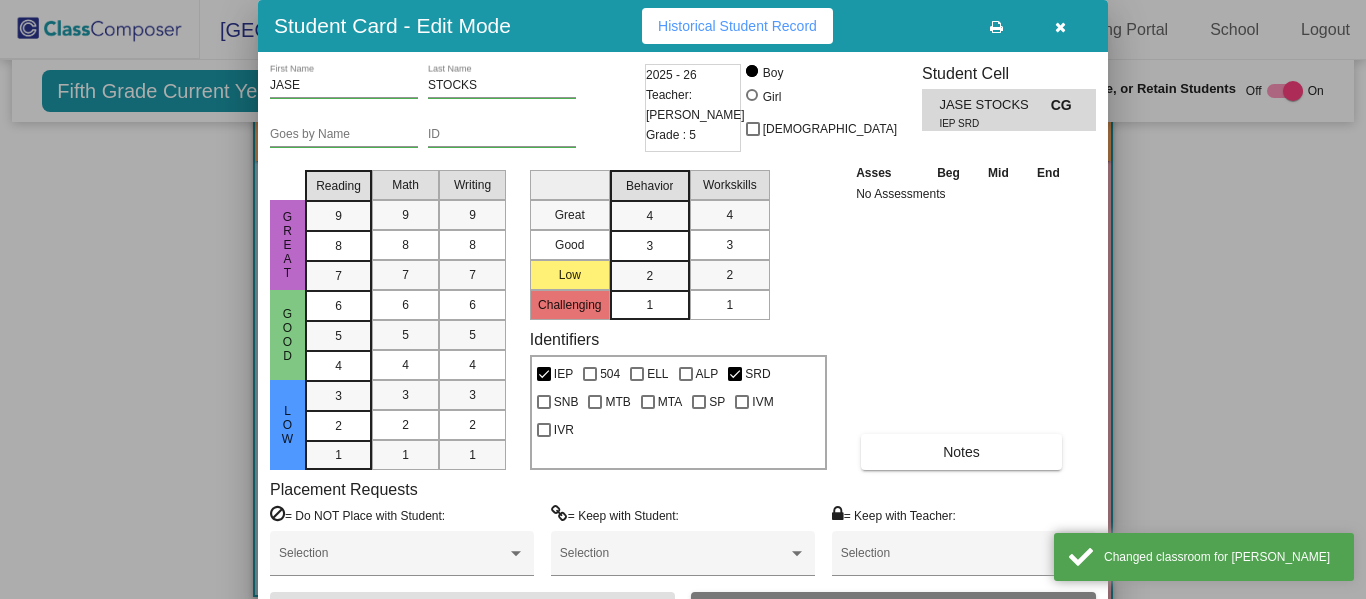 click at bounding box center (1060, 27) 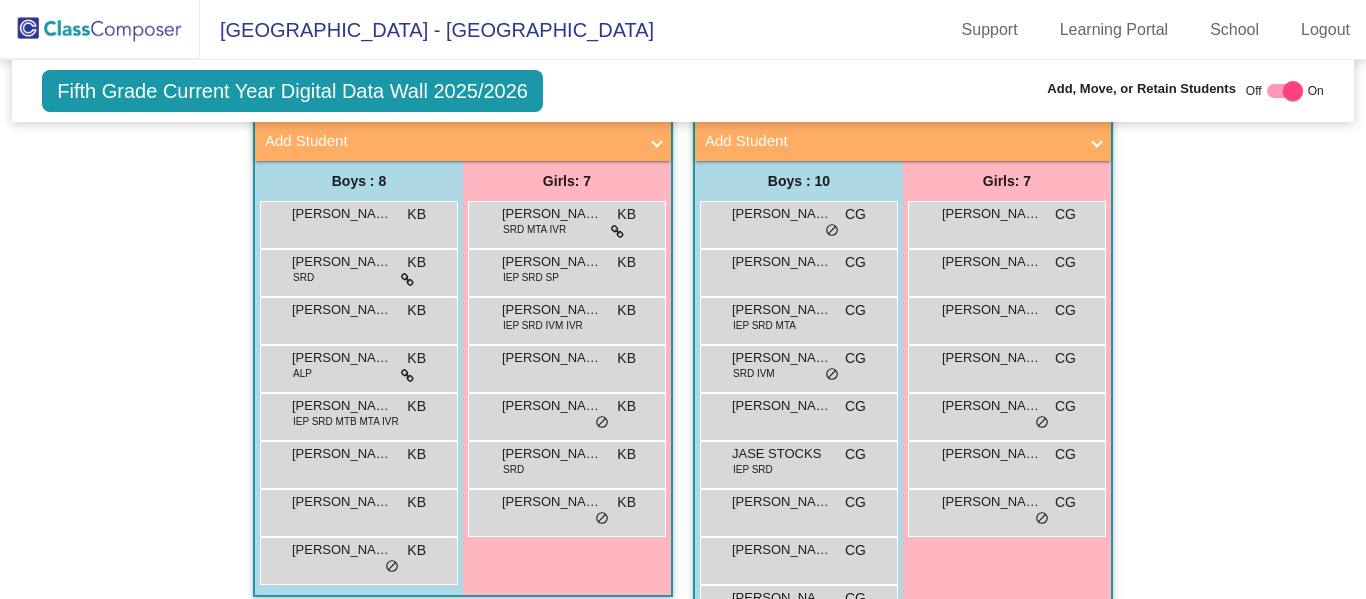 click on "Hallway   - Hallway Class  picture_as_pdf  Add Student  First Name Last Name Student Id  (Recommended)   Boy   Girl   Non Binary Add Close  Boys : 10  Brooks Voorhees IEP SRD IVM lock do_not_disturb_alt Chandler Welch IEP lock do_not_disturb_alt Eli Haskell 504 lock do_not_disturb_alt Hanson Voong ELL SRD lock do_not_disturb_alt Jaymz Barrett lock do_not_disturb_alt Joseph* Romero SP lock do_not_disturb_alt Lazarus Gonzalez lock do_not_disturb_alt Max Pierrelouis 504 lock do_not_disturb_alt Peyson Corle ALP lock do_not_disturb_alt Zachary Grako IEP lock do_not_disturb_alt Girls: 12 Aaliyah Flores lock do_not_disturb_alt Alice Robrahn lock do_not_disturb_alt Destiny Aubert-Silva lock do_not_disturb_alt Emery Duitscher lock do_not_disturb_alt Haylee Cashon SP lock do_not_disturb_alt Jessica Richardson lock do_not_disturb_alt Kaedin Mahoney 504 SRD lock do_not_disturb_alt Leila Villalpando lock do_not_disturb_alt Marley Henderson SRD MTA IVM lock do_not_disturb_alt Natalie Handy SRD lock do_not_disturb_alt" 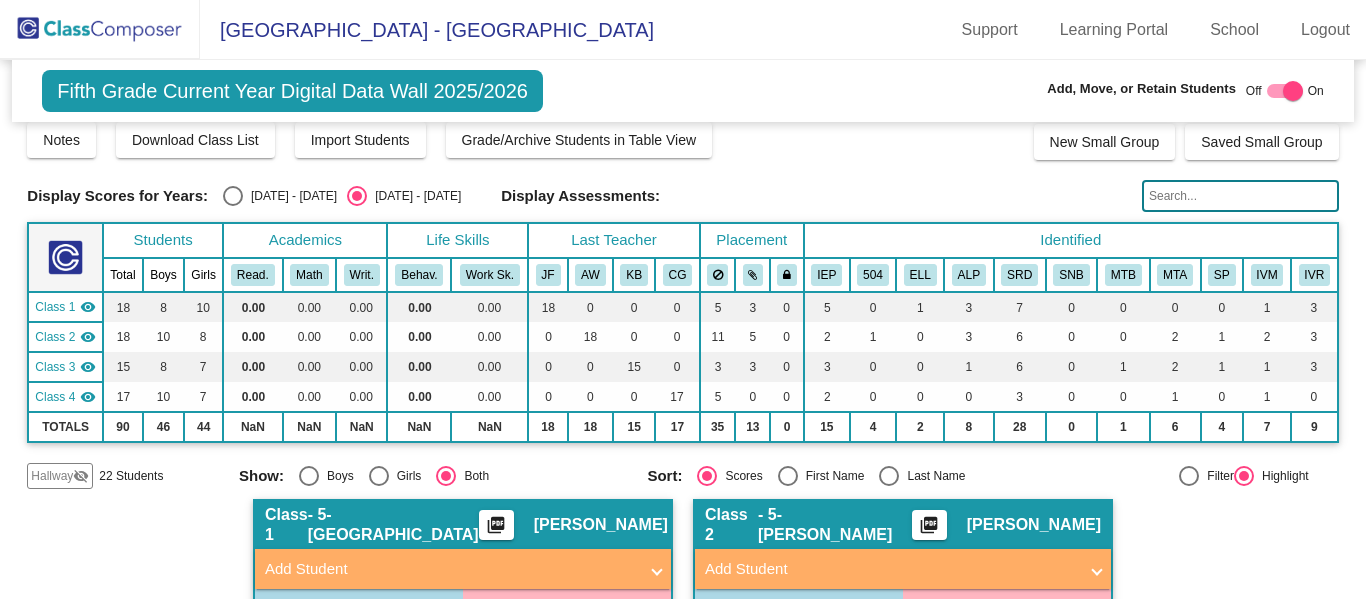 scroll, scrollTop: 0, scrollLeft: 0, axis: both 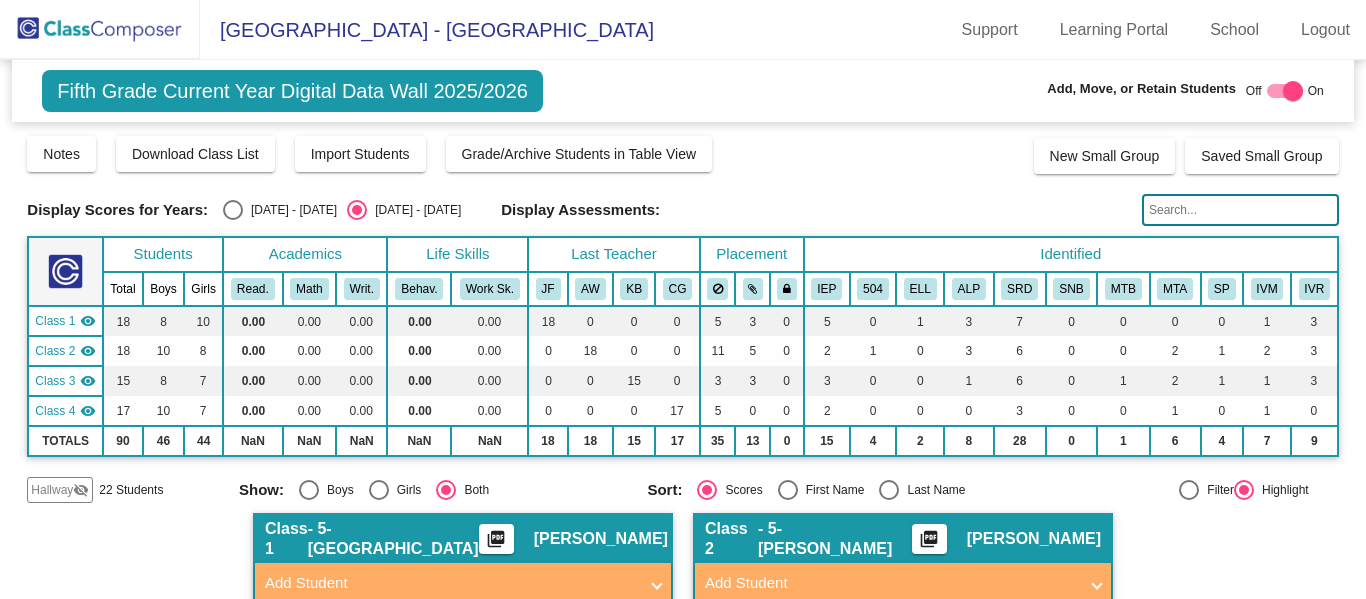 click at bounding box center (233, 210) 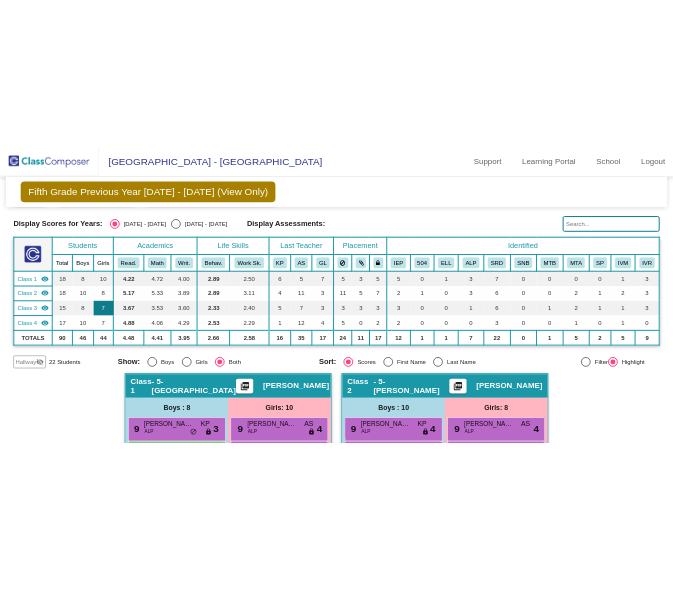scroll, scrollTop: 0, scrollLeft: 0, axis: both 